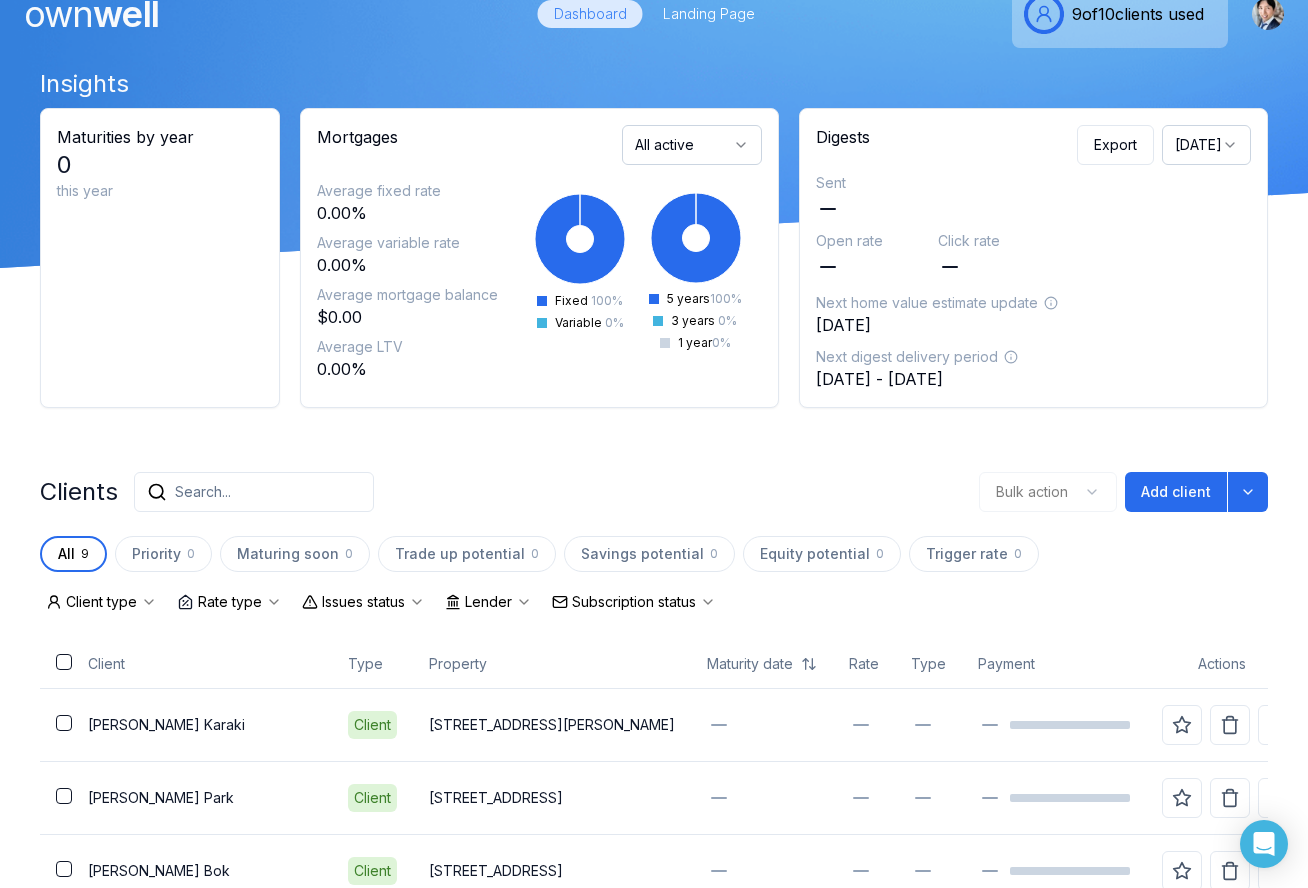 scroll, scrollTop: 0, scrollLeft: 0, axis: both 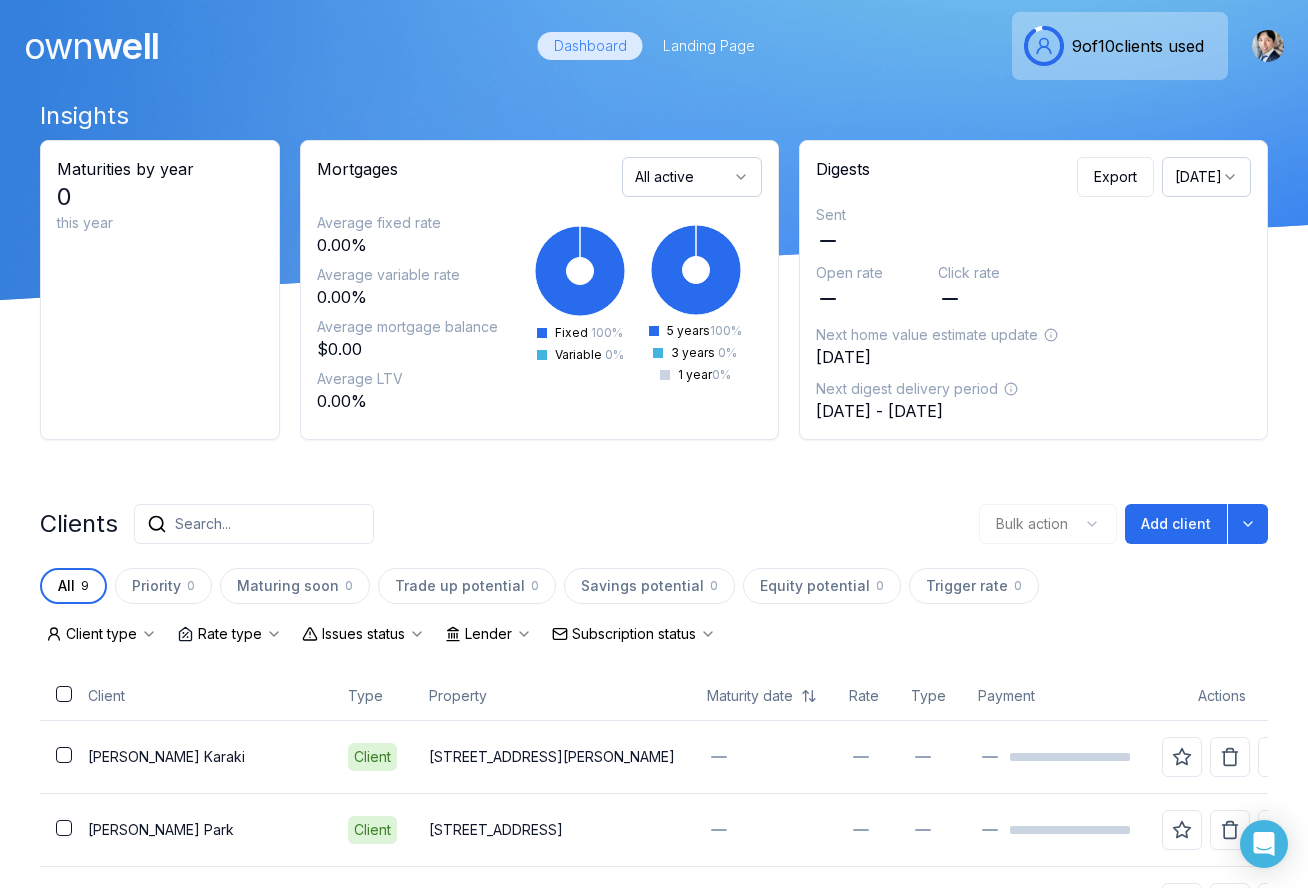 click on "Insights Maturities by year 0 this year Mortgages All active Average fixed rate 0.00% Average variable rate 0.00% Average mortgage balance $0.00 Average LTV 0.00% Fixed   100 % Variable   0 % 5 years  100 % 3 years   0 % 1 year  0 % Digests Export [DATE] Sent Open rate Click rate Next home value estimate update [DATE] Next digest delivery period [DATE] - [DATE] Clients Search... Bulk action   Add client All 9 Priority 0 Maturing soon 0 Trade up potential 0 Savings potential 0 Equity potential 0 Trigger rate 0 Client type Rate type Issues status Lender Subscription status Client Type Property Maturity date Rate Type Payment Actions [PERSON_NAME] Client 309 [STREET_ADDRESS][PERSON_NAME] Jun [GEOGRAPHIC_DATA] Client [STREET_ADDRESS] [PERSON_NAME] Client [STREET_ADDRESS][PERSON_NAME] Client [STREET_ADDRESS][GEOGRAPHIC_DATA]   Caglar Client 27 [GEOGRAPHIC_DATA][PERSON_NAME] Client [GEOGRAPHIC_DATA][PERSON_NAME] Client 11 [GEOGRAPHIC_DATA][STREET_ADDRESS][PERSON_NAME] Client [GEOGRAPHIC_DATA] Client 9   clients 1" at bounding box center [654, 772] 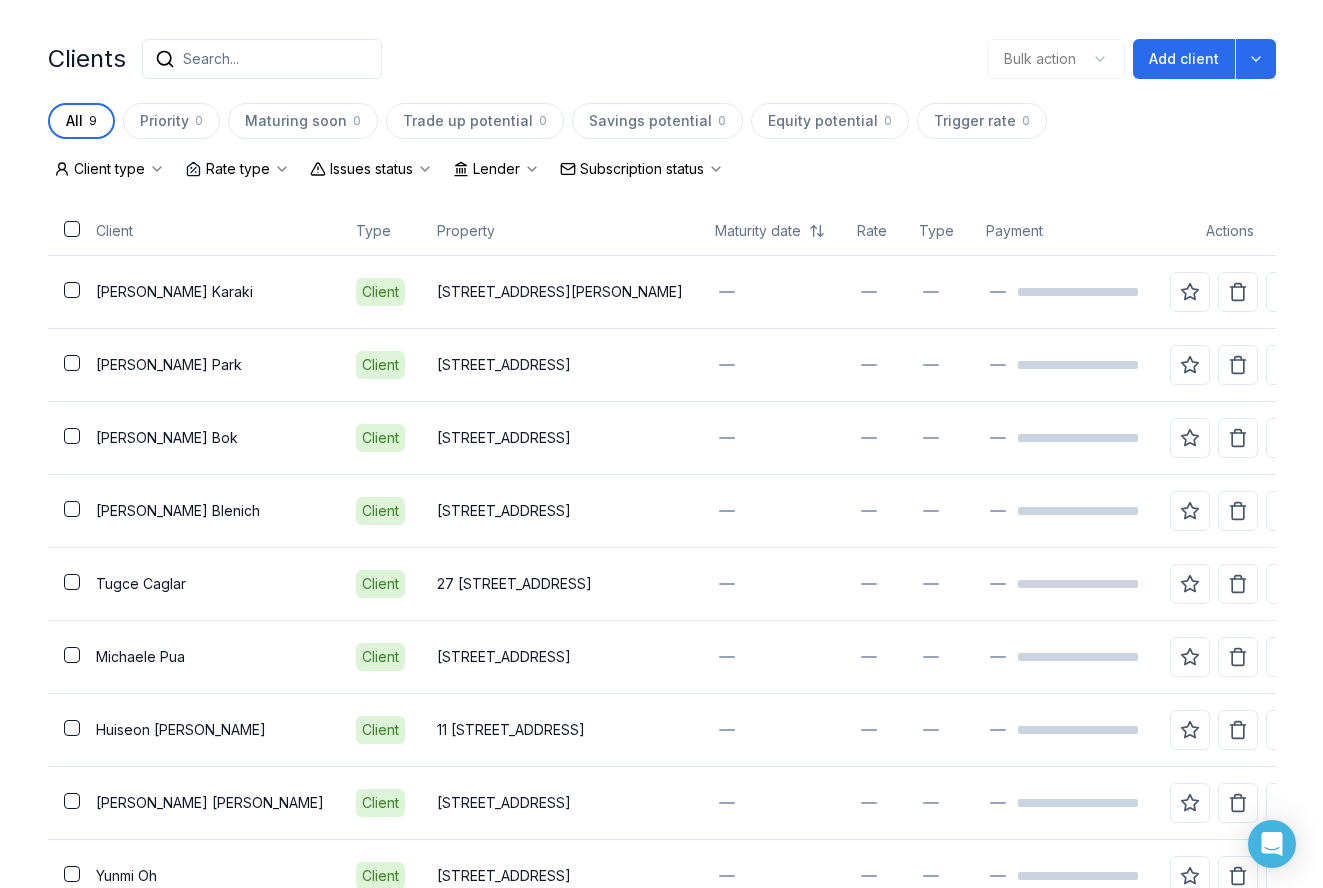 scroll, scrollTop: 365, scrollLeft: 0, axis: vertical 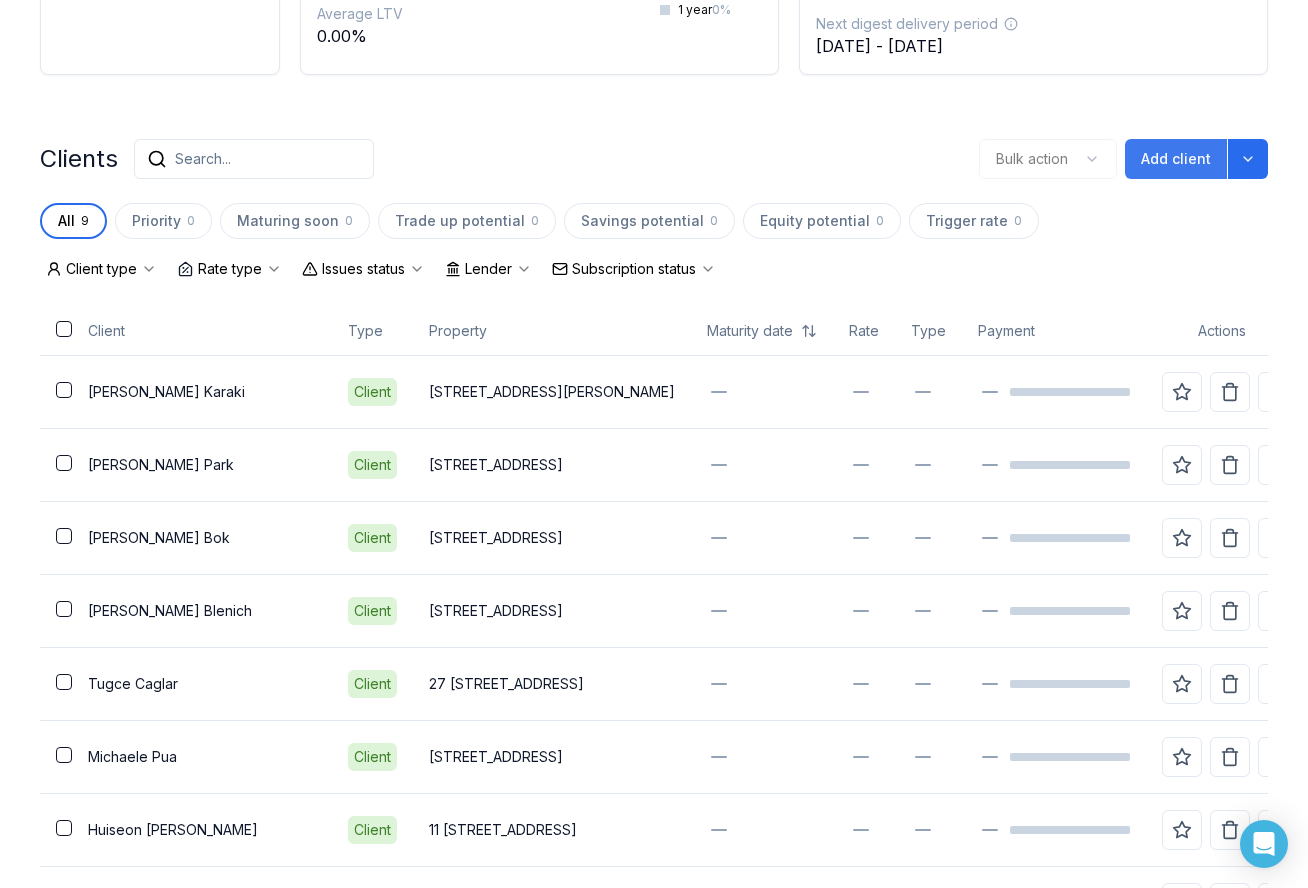 click on "Add client" at bounding box center [1176, 159] 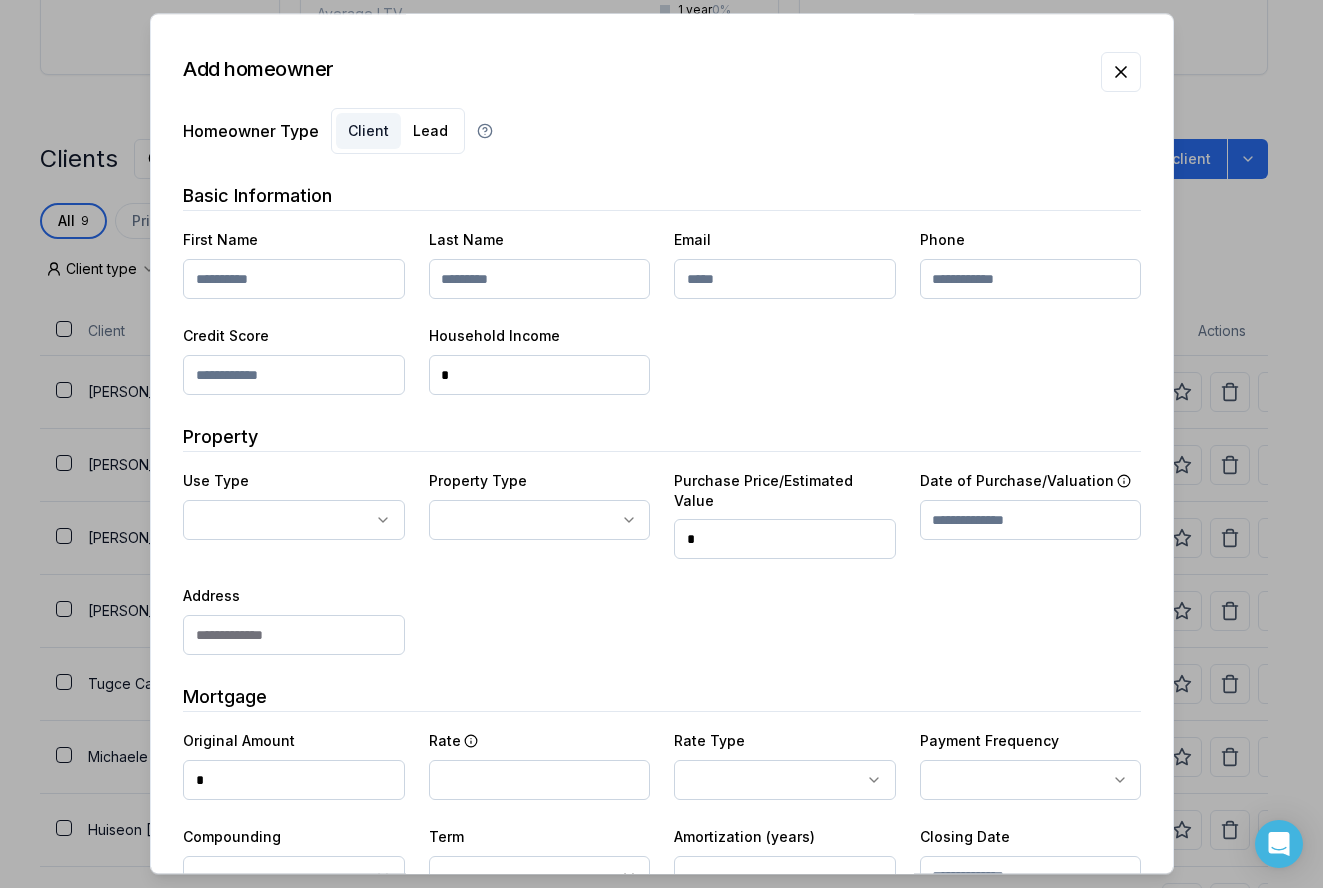 click at bounding box center (294, 279) 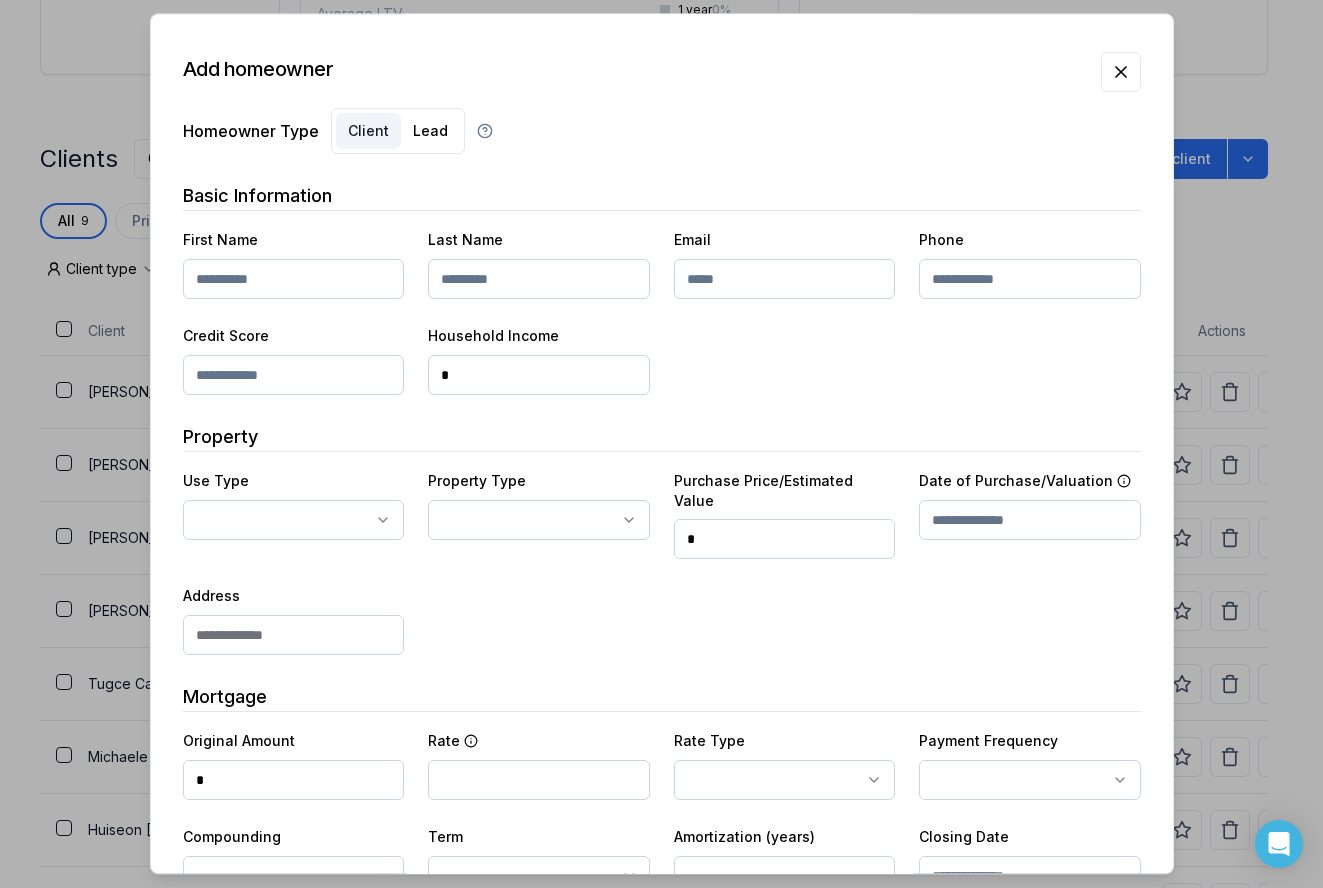paste on "********" 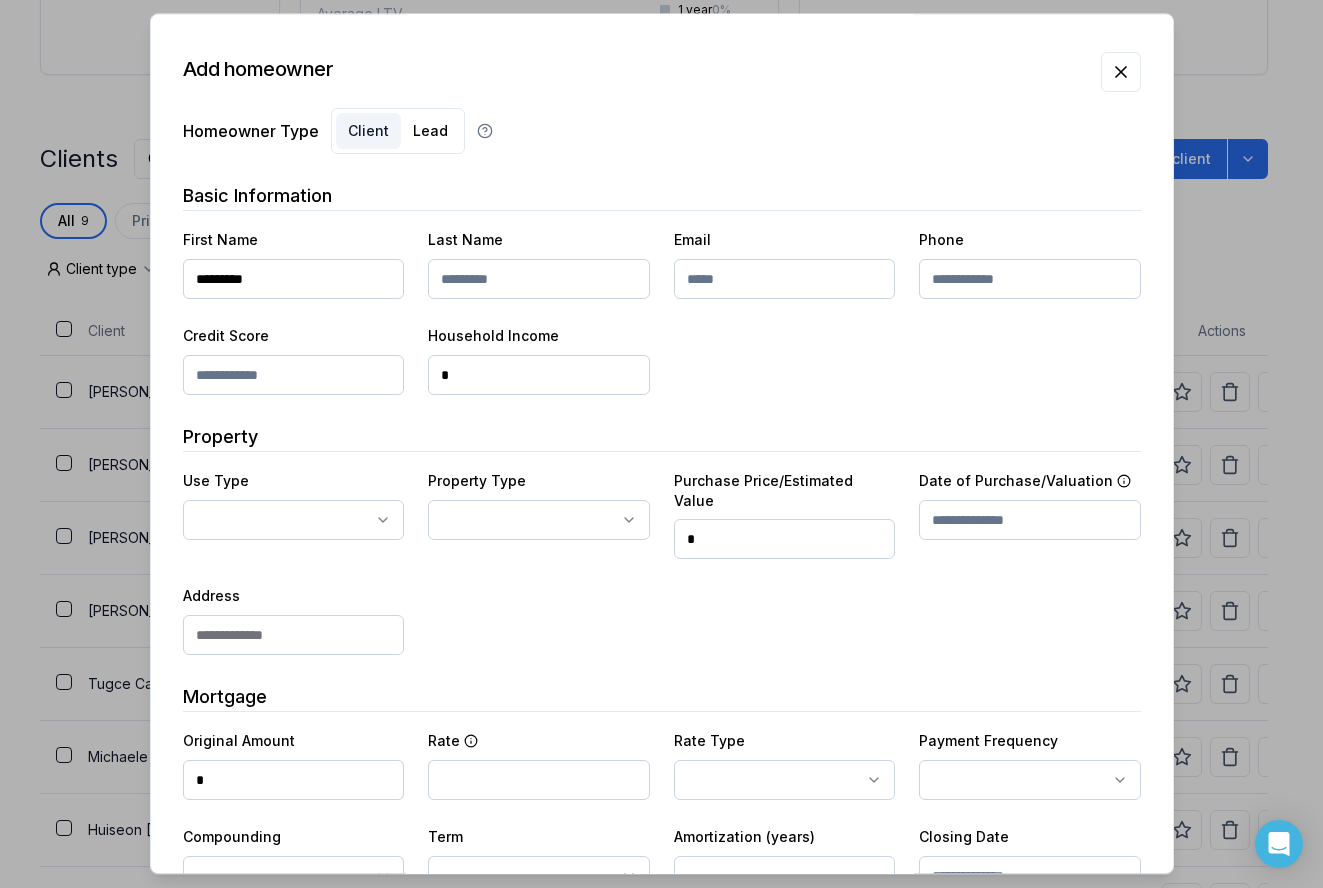 type on "********" 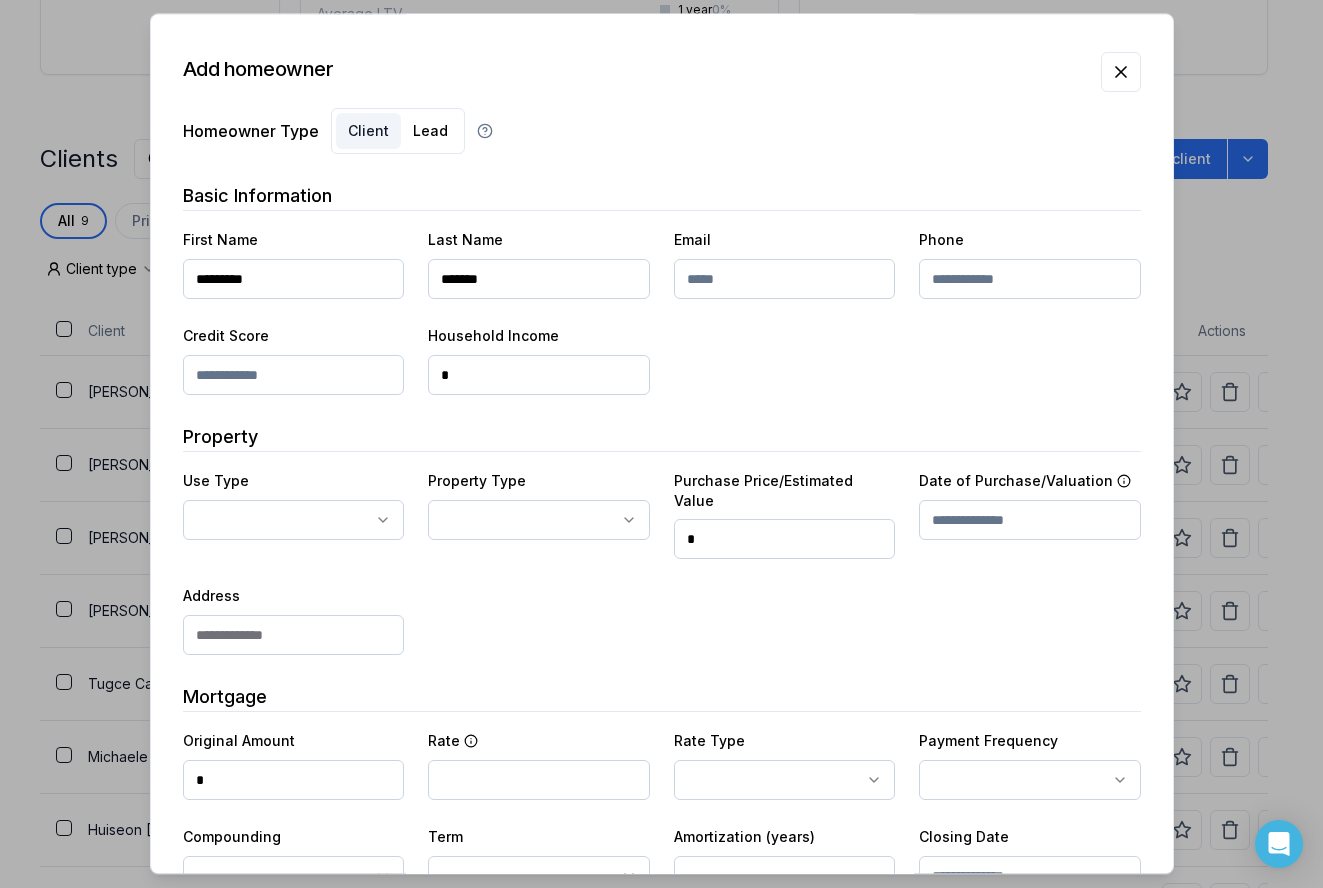 type on "*******" 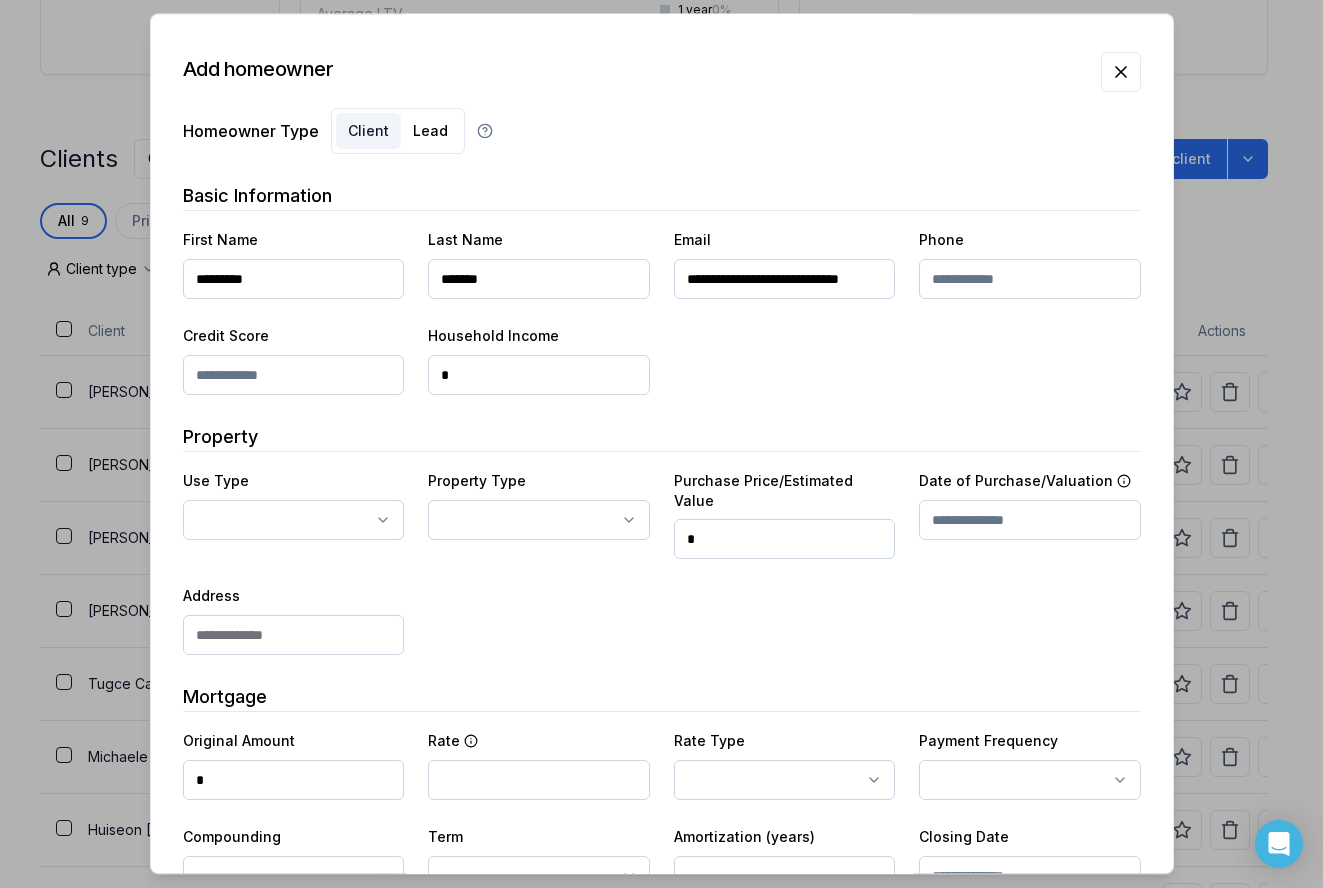 scroll, scrollTop: 0, scrollLeft: 32, axis: horizontal 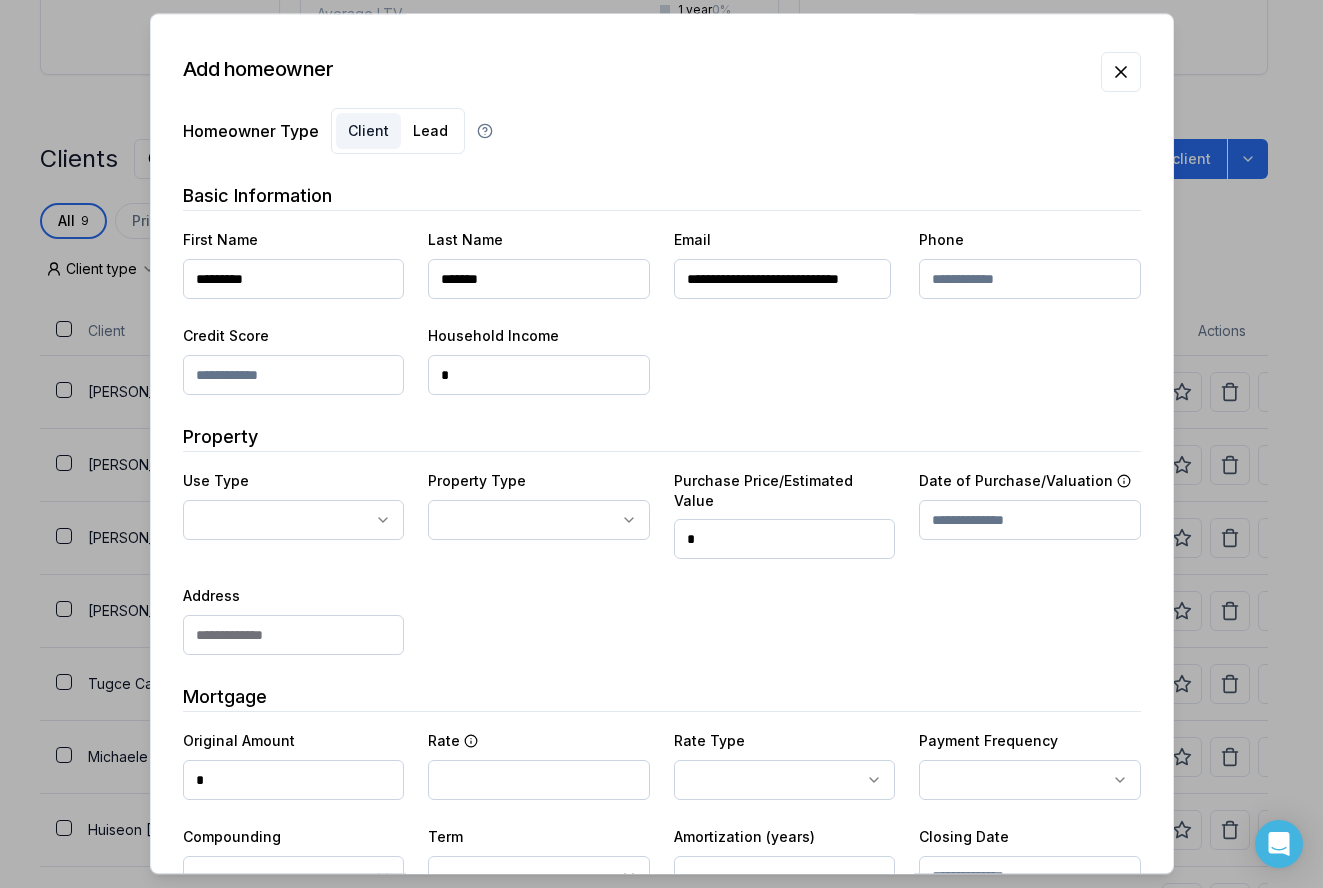 type on "**********" 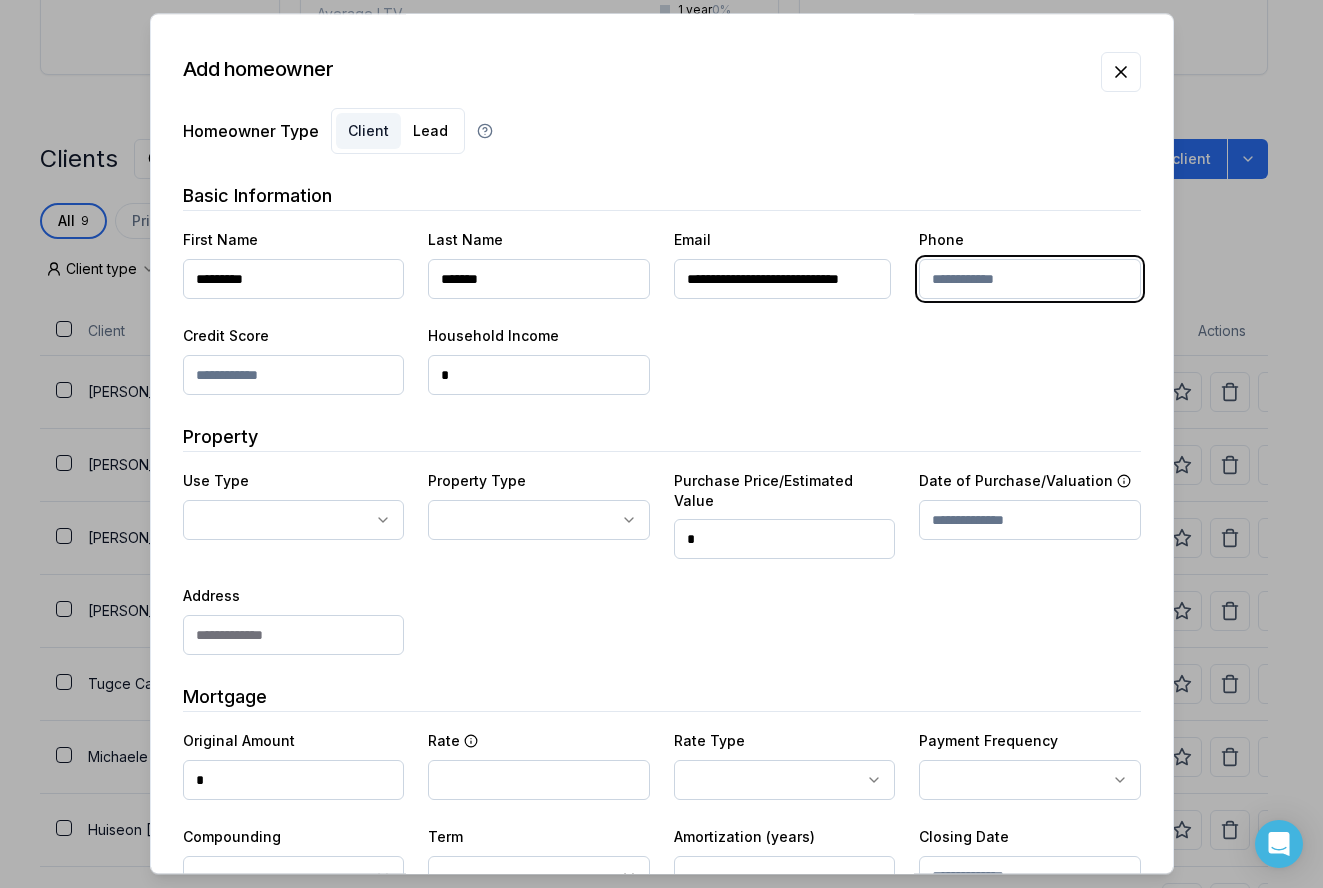 click at bounding box center [1030, 279] 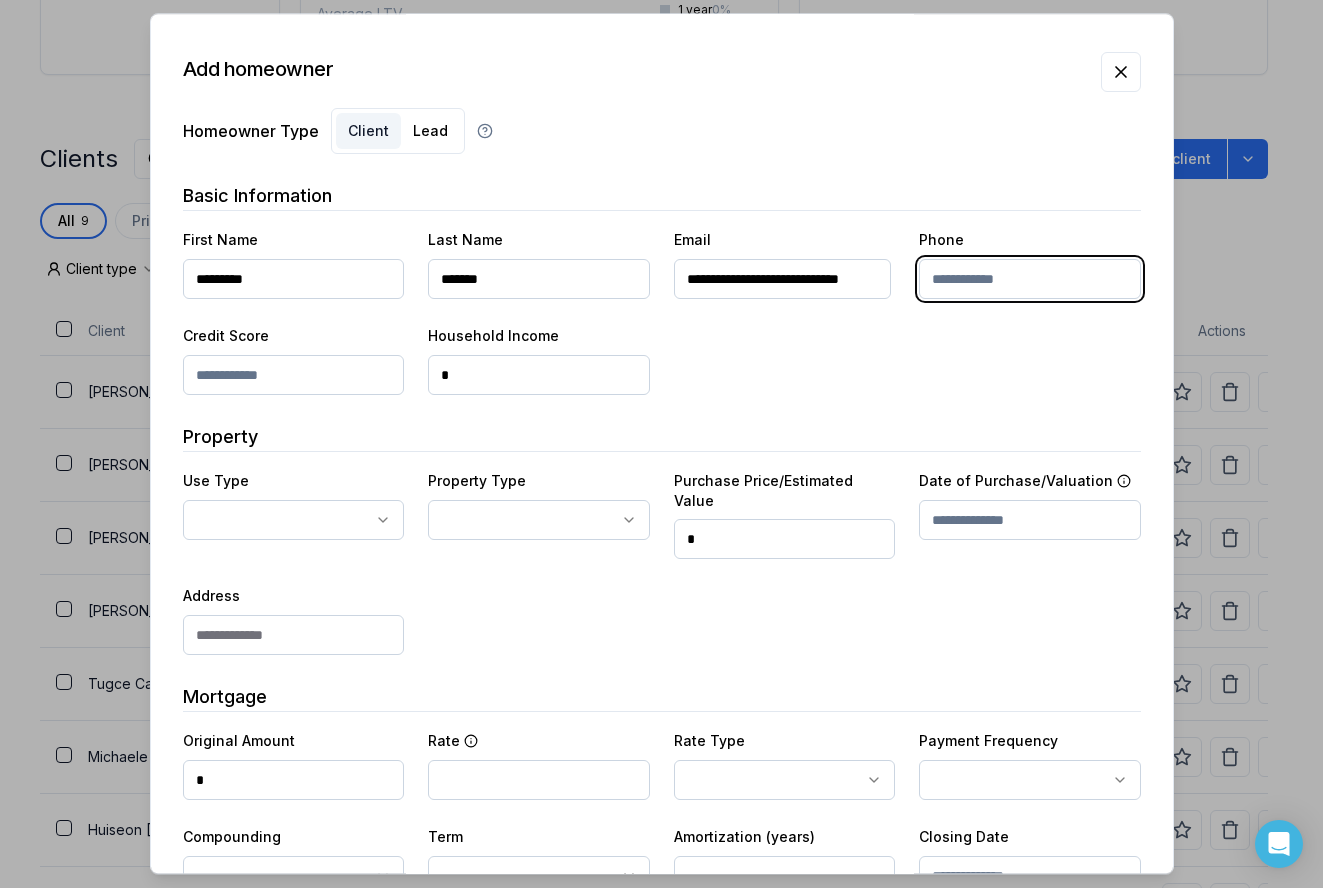 paste on "**********" 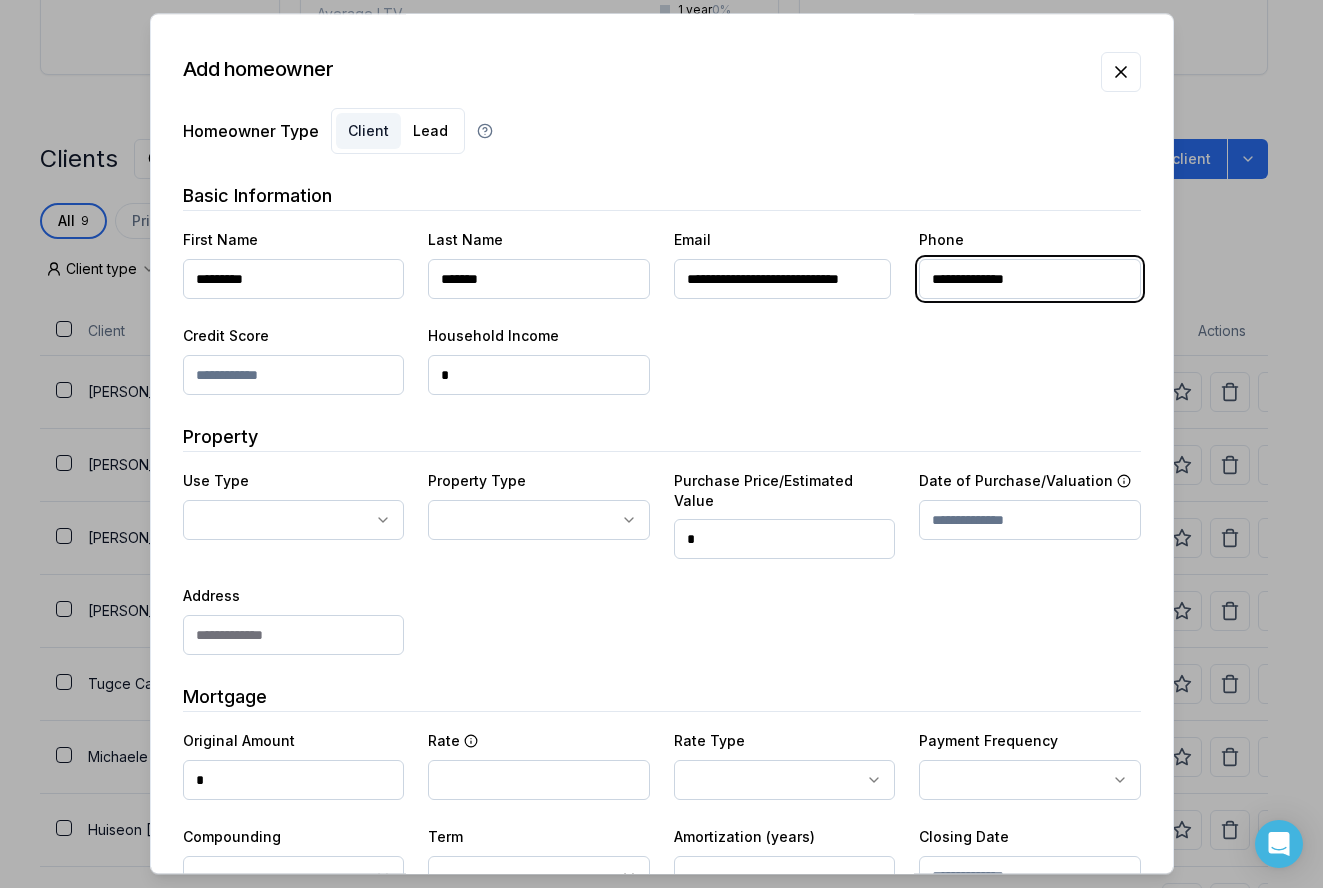 type on "**********" 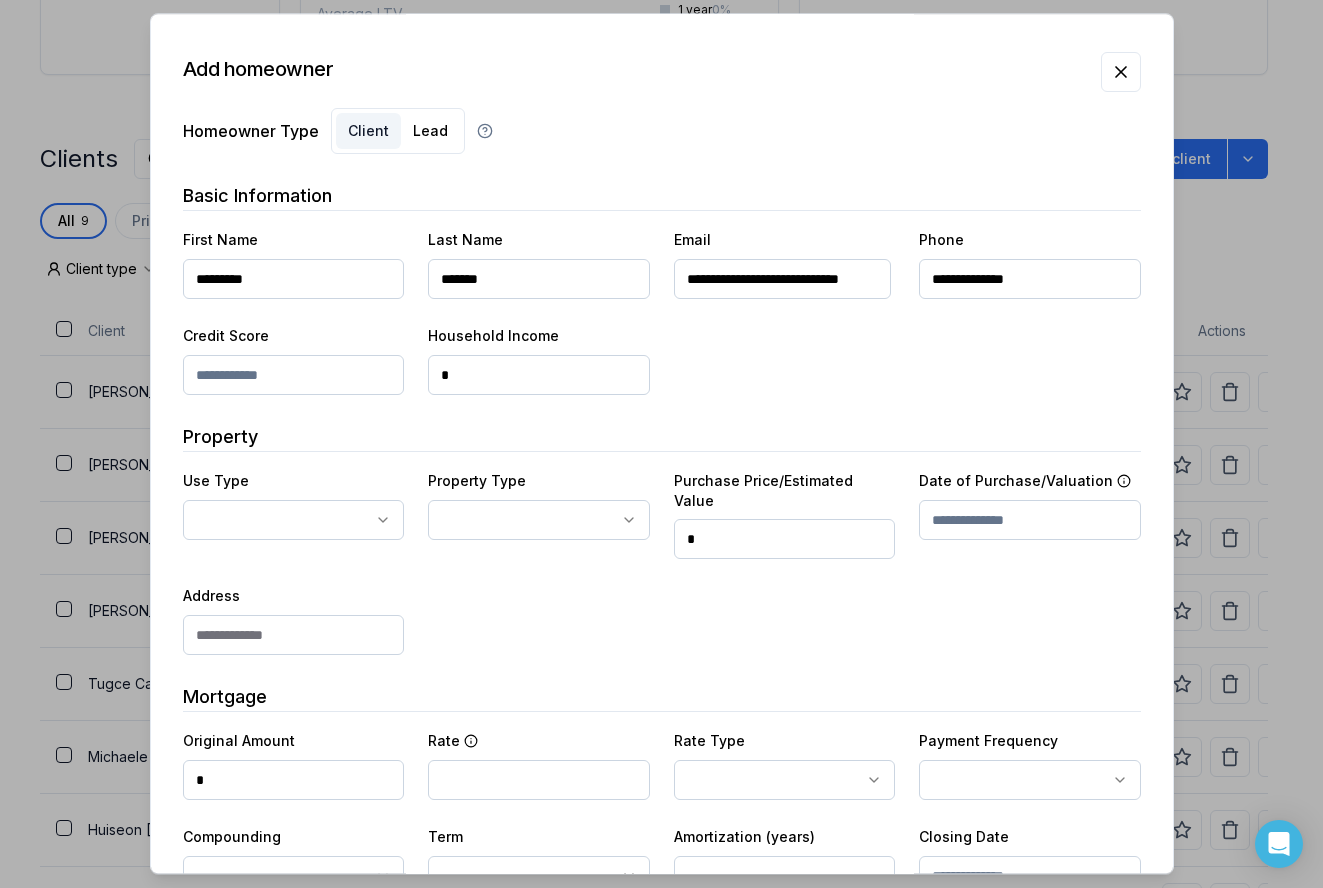 click on "**********" at bounding box center [662, 311] 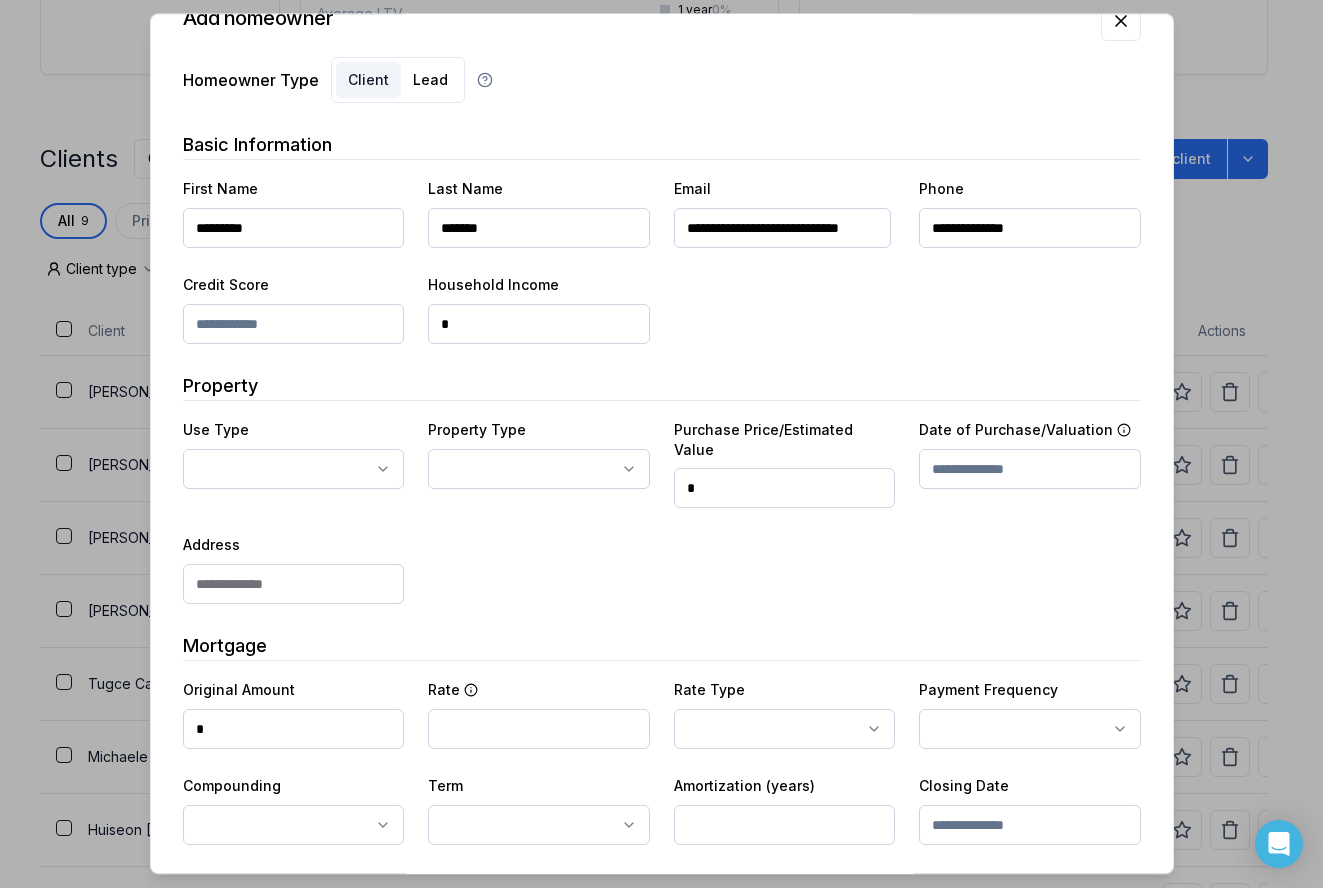 scroll, scrollTop: 100, scrollLeft: 0, axis: vertical 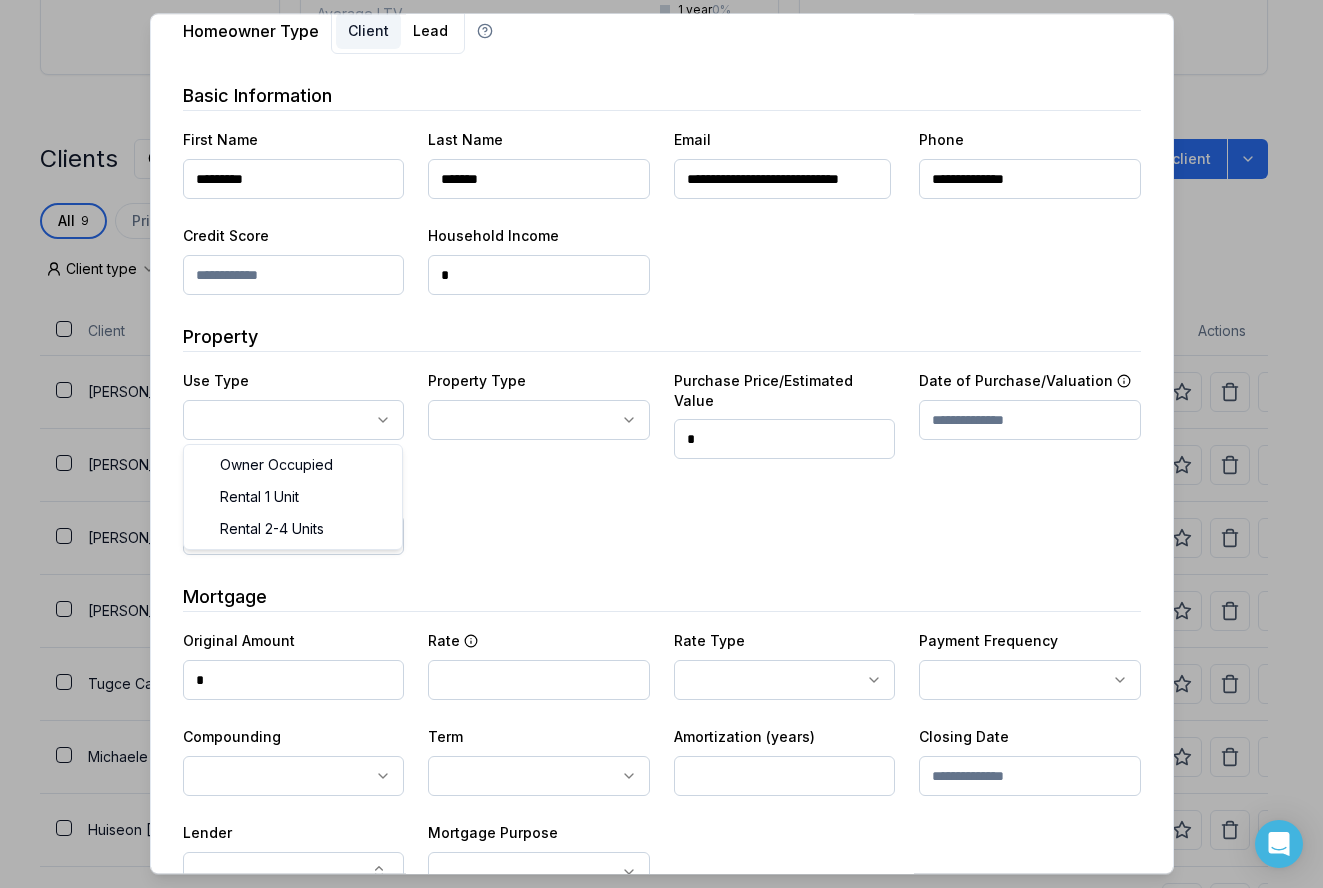 click on "Ownwell's platform is not optimized for mobile at this time.   For the best experience, please use a   desktop or laptop  to manage your account.   Note:  The   personalized homeownership reports   you generate for clients   are fully mobile-friendly   and can be easily viewed on any device. own well Dashboard Landing Page 9  of  10  clients used Insights Maturities by year 0 this year Mortgages All active Average fixed rate 0.00% Average variable rate 0.00% Average mortgage balance $0.00 Average LTV 0.00% Fixed   100 % Variable   0 % 5 years  100 % 3 years   0 % 1 year  0 % Digests Export [DATE] Sent Open rate Click rate Next home value estimate update [DATE] Next digest delivery period [DATE] - [DATE] Clients Search... Bulk action   Add client All 9 Priority 0 Maturing soon 0 Trade up potential 0 Savings potential 0 Equity potential 0 Trigger rate 0 Client type Rate type Issues status Lender Subscription status Client Type Property Maturity date Rate Type Payment Actions [PERSON_NAME]" at bounding box center (654, -215) 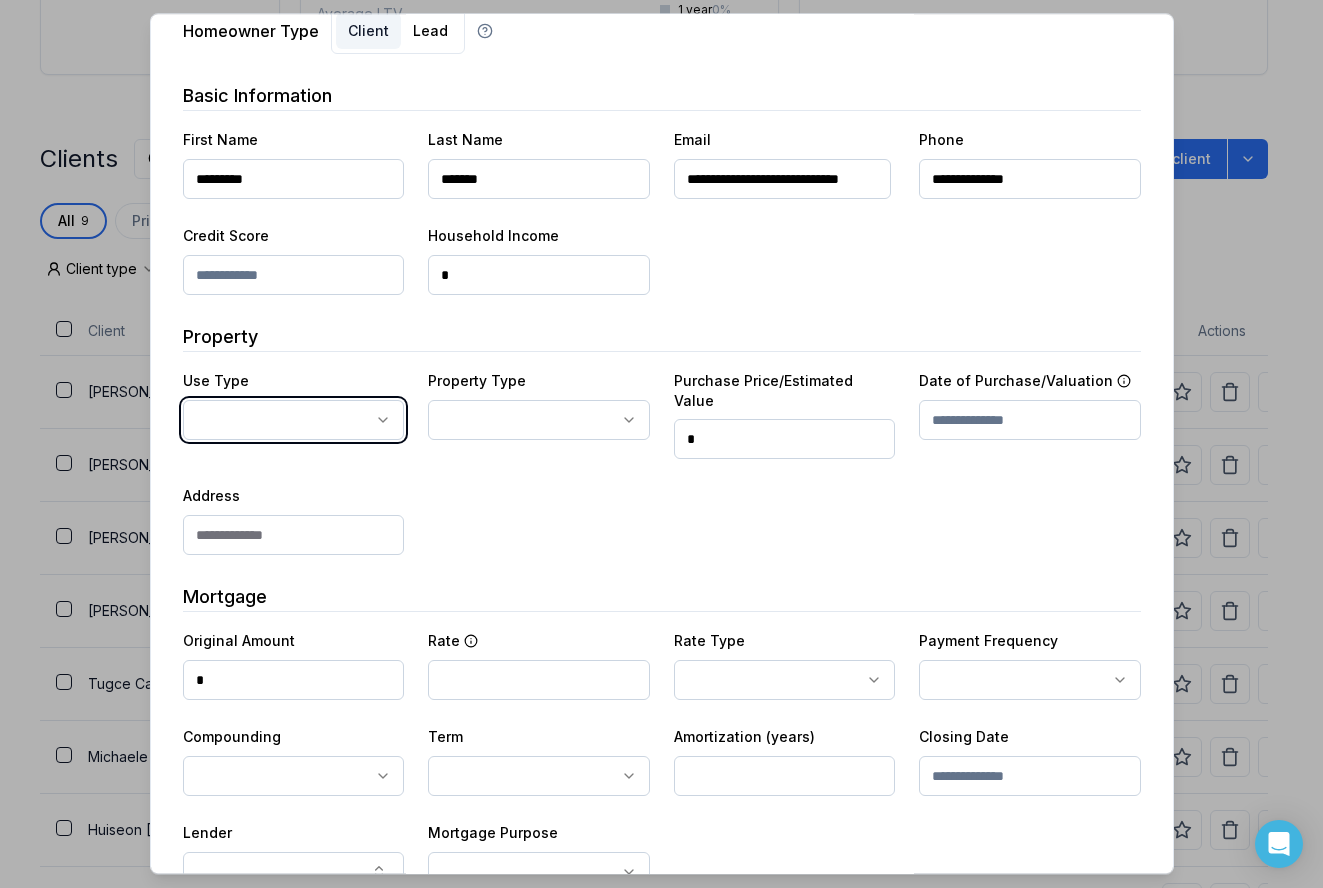 click on "Ownwell's platform is not optimized for mobile at this time.   For the best experience, please use a   desktop or laptop  to manage your account.   Note:  The   personalized homeownership reports   you generate for clients   are fully mobile-friendly   and can be easily viewed on any device. own well Dashboard Landing Page 9  of  10  clients used Insights Maturities by year 0 this year Mortgages All active Average fixed rate 0.00% Average variable rate 0.00% Average mortgage balance $0.00 Average LTV 0.00% Fixed   100 % Variable   0 % 5 years  100 % 3 years   0 % 1 year  0 % Digests Export [DATE] Sent Open rate Click rate Next home value estimate update [DATE] Next digest delivery period [DATE] - [DATE] Clients Search... Bulk action   Add client All 9 Priority 0 Maturing soon 0 Trade up potential 0 Savings potential 0 Equity potential 0 Trigger rate 0 Client type Rate type Issues status Lender Subscription status Client Type Property Maturity date Rate Type Payment Actions [PERSON_NAME]" at bounding box center [654, -215] 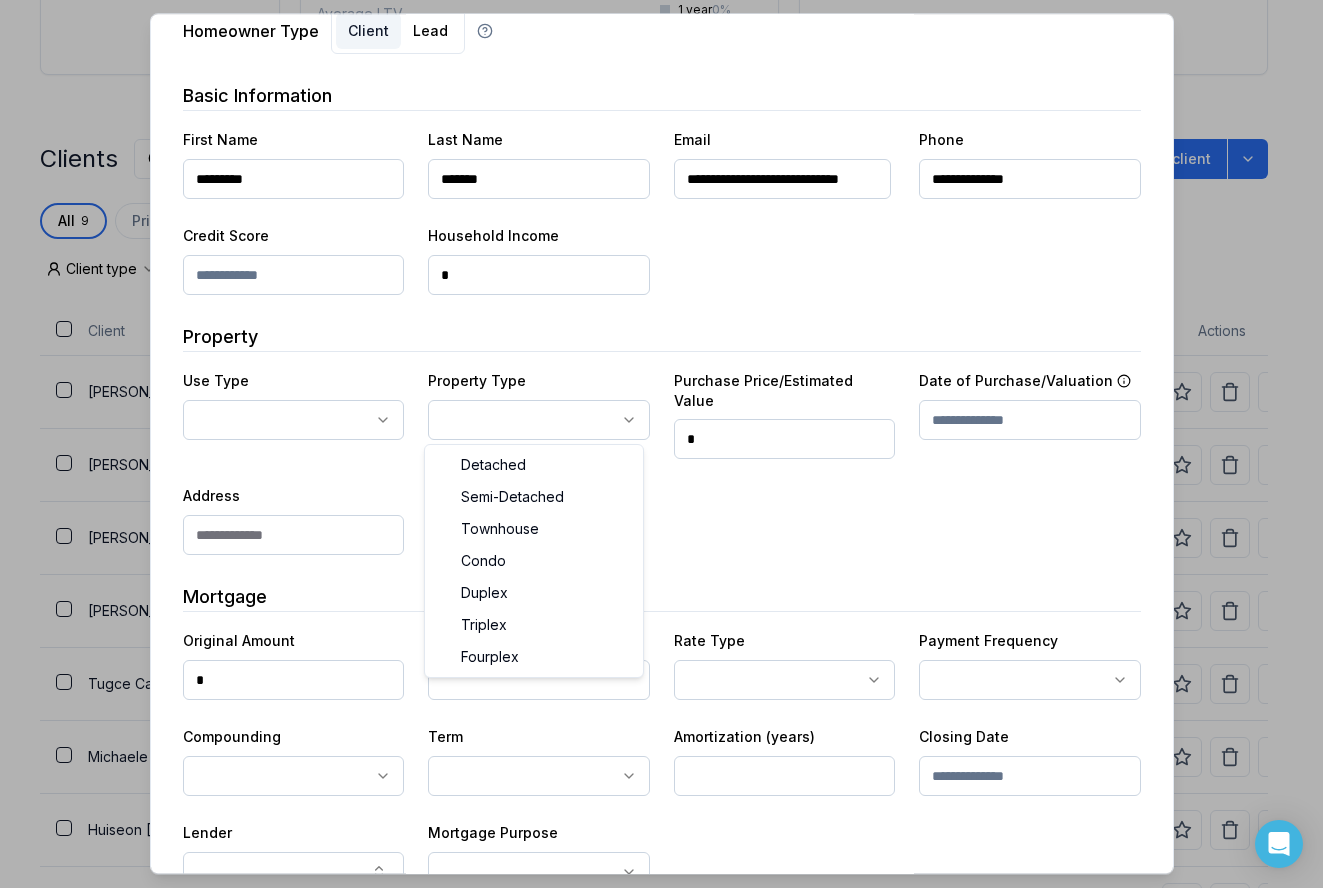 click on "Ownwell's platform is not optimized for mobile at this time.   For the best experience, please use a   desktop or laptop  to manage your account.   Note:  The   personalized homeownership reports   you generate for clients   are fully mobile-friendly   and can be easily viewed on any device. own well Dashboard Landing Page 9  of  10  clients used Insights Maturities by year 0 this year Mortgages All active Average fixed rate 0.00% Average variable rate 0.00% Average mortgage balance $0.00 Average LTV 0.00% Fixed   100 % Variable   0 % 5 years  100 % 3 years   0 % 1 year  0 % Digests Export [DATE] Sent Open rate Click rate Next home value estimate update [DATE] Next digest delivery period [DATE] - [DATE] Clients Search... Bulk action   Add client All 9 Priority 0 Maturing soon 0 Trade up potential 0 Savings potential 0 Equity potential 0 Trigger rate 0 Client type Rate type Issues status Lender Subscription status Client Type Property Maturity date Rate Type Payment Actions [PERSON_NAME]" at bounding box center [654, -215] 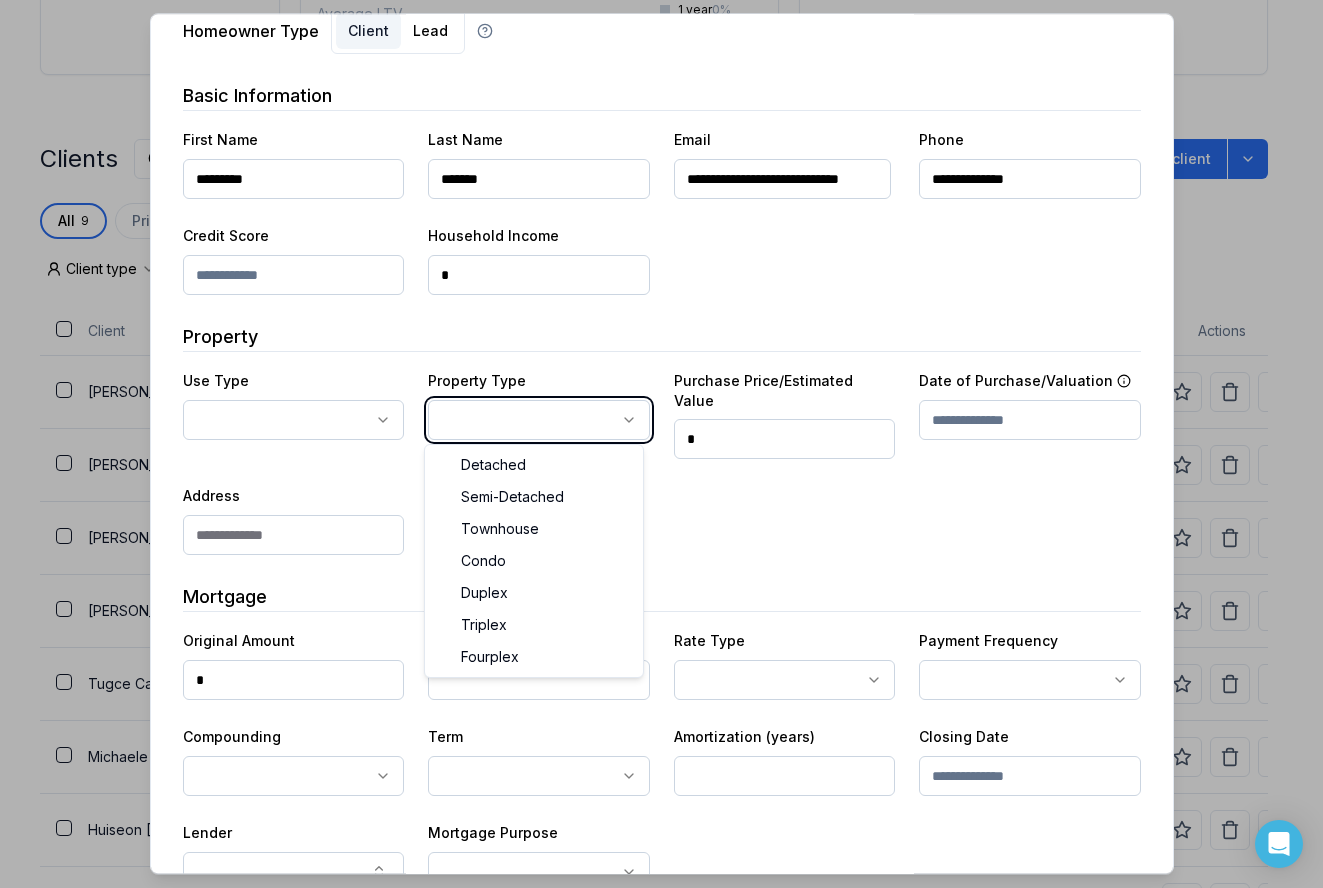 click on "Ownwell's platform is not optimized for mobile at this time.   For the best experience, please use a   desktop or laptop  to manage your account.   Note:  The   personalized homeownership reports   you generate for clients   are fully mobile-friendly   and can be easily viewed on any device. own well Dashboard Landing Page 9  of  10  clients used Insights Maturities by year 0 this year Mortgages All active Average fixed rate 0.00% Average variable rate 0.00% Average mortgage balance $0.00 Average LTV 0.00% Fixed   100 % Variable   0 % 5 years  100 % 3 years   0 % 1 year  0 % Digests Export [DATE] Sent Open rate Click rate Next home value estimate update [DATE] Next digest delivery period [DATE] - [DATE] Clients Search... Bulk action   Add client All 9 Priority 0 Maturing soon 0 Trade up potential 0 Savings potential 0 Equity potential 0 Trigger rate 0 Client type Rate type Issues status Lender Subscription status Client Type Property Maturity date Rate Type Payment Actions [PERSON_NAME]" at bounding box center (654, -215) 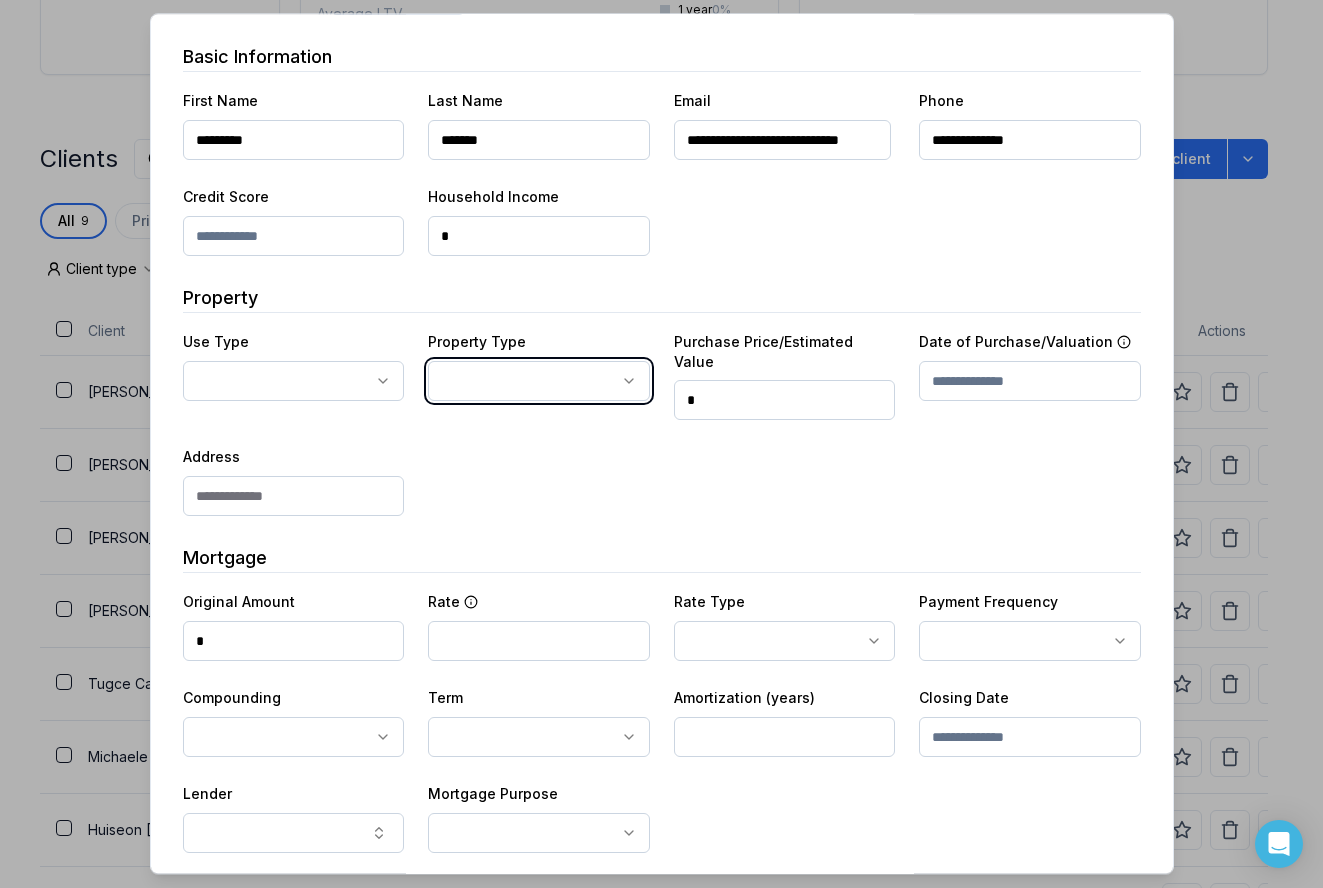 scroll, scrollTop: 200, scrollLeft: 0, axis: vertical 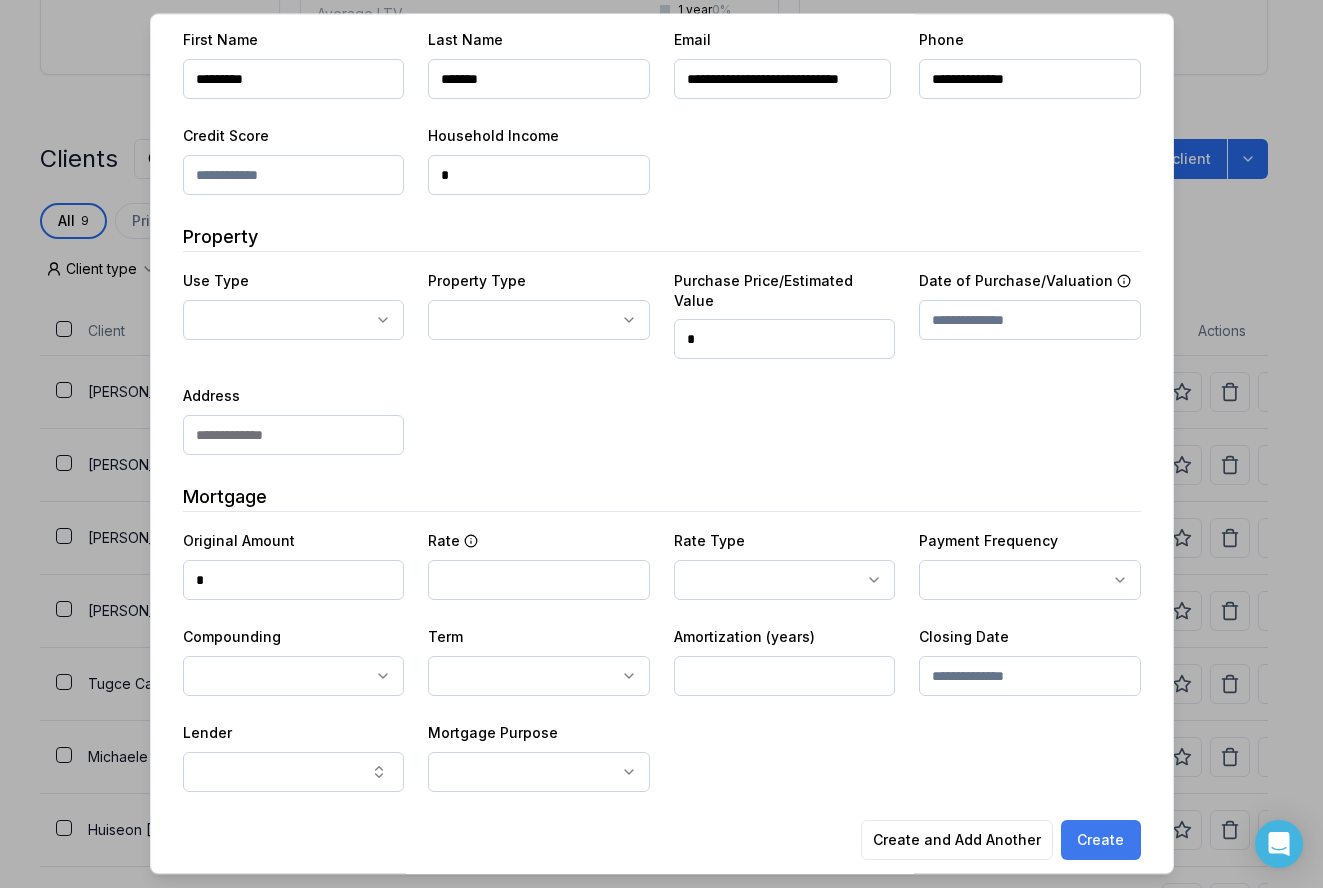 click on "Create" at bounding box center (1101, 840) 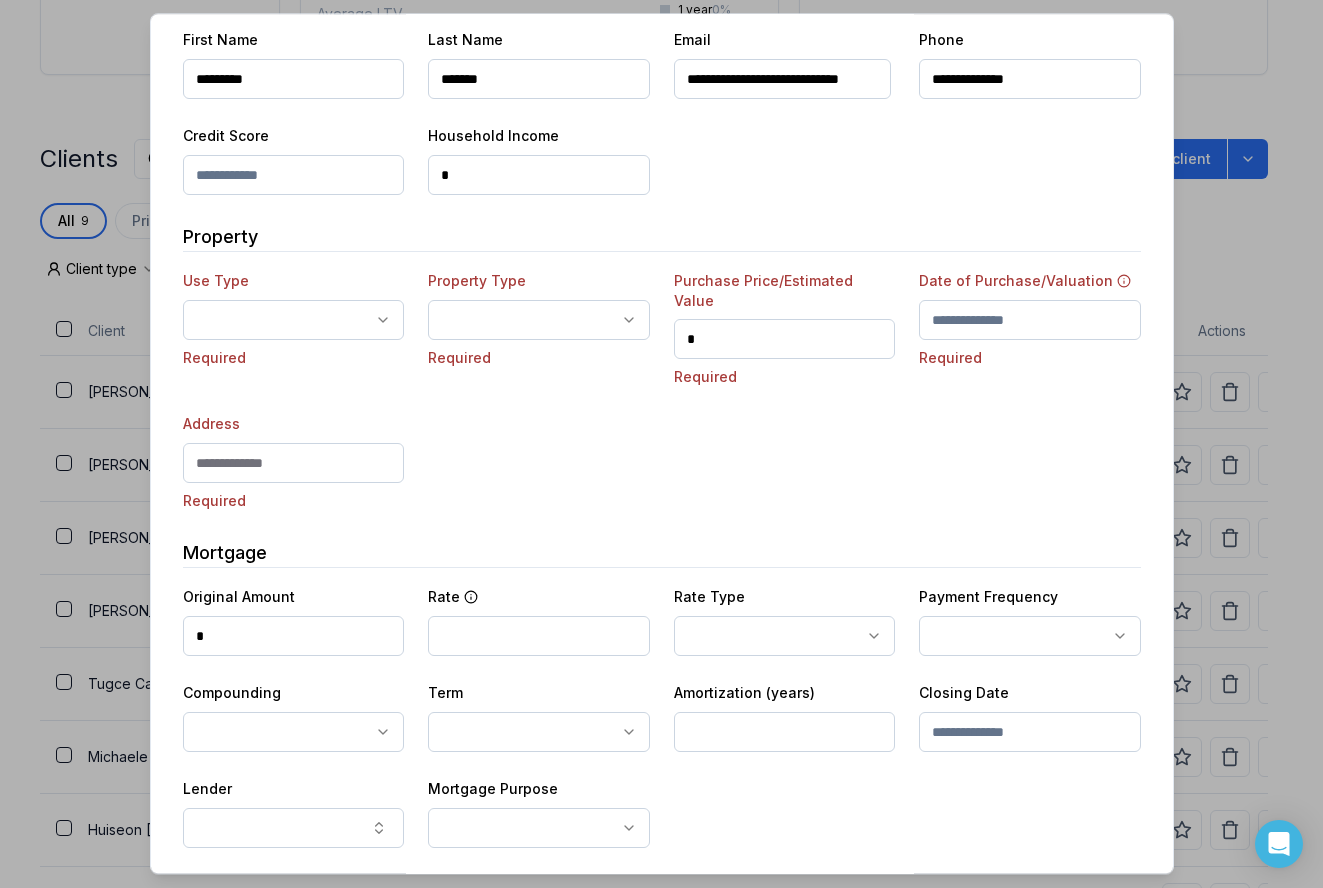 click on "Ownwell's platform is not optimized for mobile at this time.   For the best experience, please use a   desktop or laptop  to manage your account.   Note:  The   personalized homeownership reports   you generate for clients   are fully mobile-friendly   and can be easily viewed on any device. own well Dashboard Landing Page 9  of  10  clients used Insights Maturities by year 0 this year Mortgages All active Average fixed rate 0.00% Average variable rate 0.00% Average mortgage balance $0.00 Average LTV 0.00% Fixed   100 % Variable   0 % 5 years  100 % 3 years   0 % 1 year  0 % Digests Export [DATE] Sent Open rate Click rate Next home value estimate update [DATE] Next digest delivery period [DATE] - [DATE] Clients Search... Bulk action   Add client All 9 Priority 0 Maturing soon 0 Trade up potential 0 Savings potential 0 Equity potential 0 Trigger rate 0 Client type Rate type Issues status Lender Subscription status Client Type Property Maturity date Rate Type Payment Actions [PERSON_NAME]" at bounding box center (654, -215) 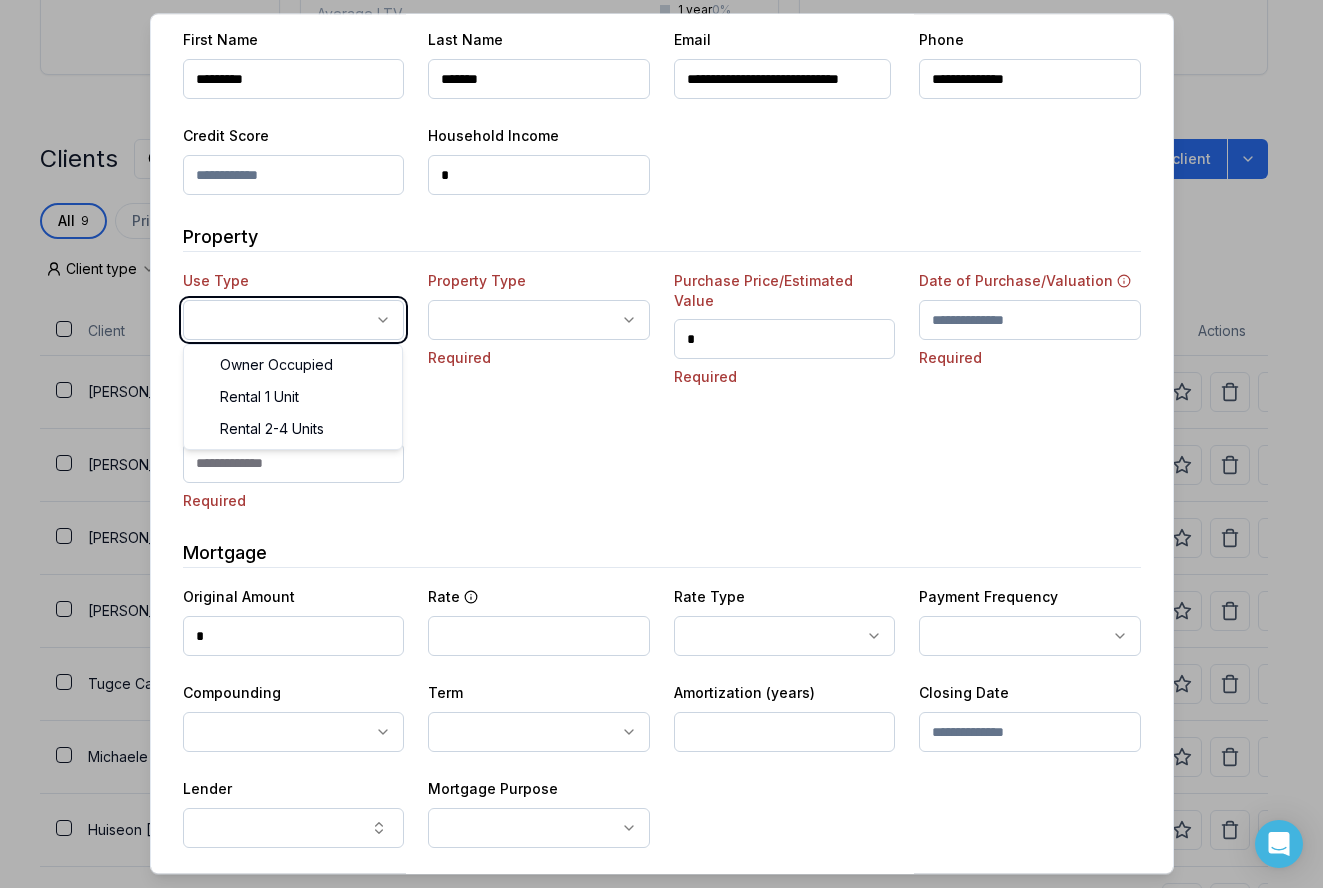 click on "Ownwell's platform is not optimized for mobile at this time.   For the best experience, please use a   desktop or laptop  to manage your account.   Note:  The   personalized homeownership reports   you generate for clients   are fully mobile-friendly   and can be easily viewed on any device. own well Dashboard Landing Page 9  of  10  clients used Insights Maturities by year 0 this year Mortgages All active Average fixed rate 0.00% Average variable rate 0.00% Average mortgage balance $0.00 Average LTV 0.00% Fixed   100 % Variable   0 % 5 years  100 % 3 years   0 % 1 year  0 % Digests Export [DATE] Sent Open rate Click rate Next home value estimate update [DATE] Next digest delivery period [DATE] - [DATE] Clients Search... Bulk action   Add client All 9 Priority 0 Maturing soon 0 Trade up potential 0 Savings potential 0 Equity potential 0 Trigger rate 0 Client type Rate type Issues status Lender Subscription status Client Type Property Maturity date Rate Type Payment Actions [PERSON_NAME]" at bounding box center [654, -215] 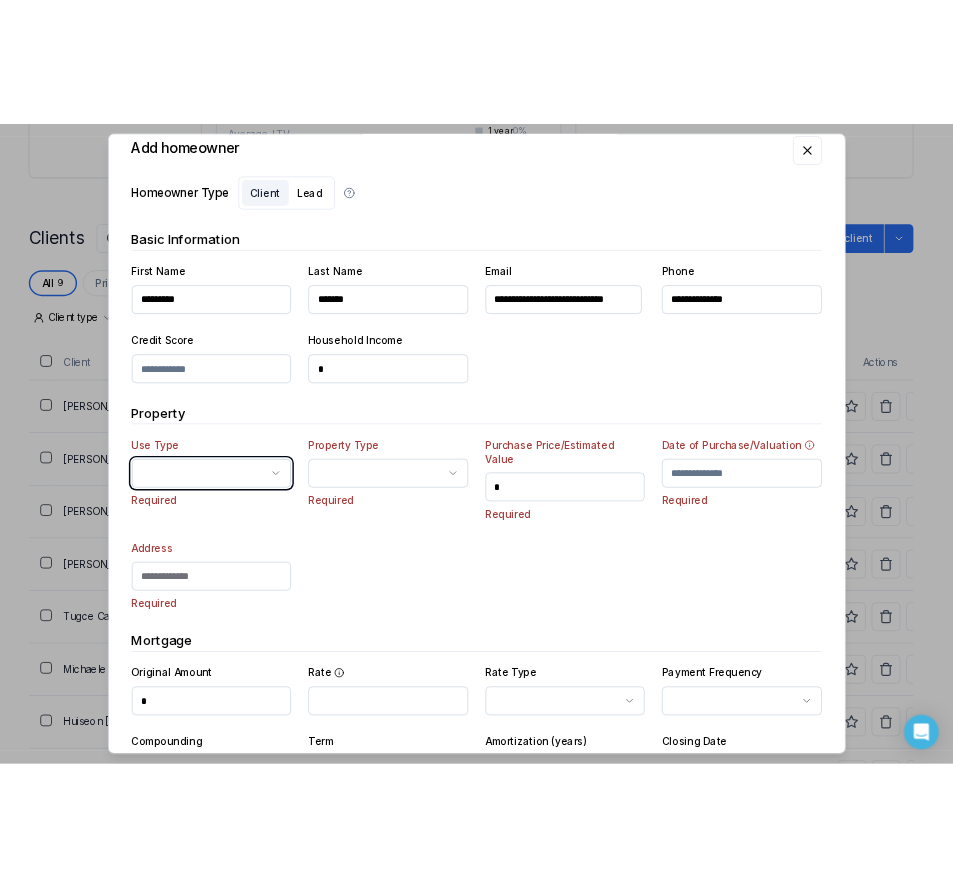 scroll, scrollTop: 0, scrollLeft: 0, axis: both 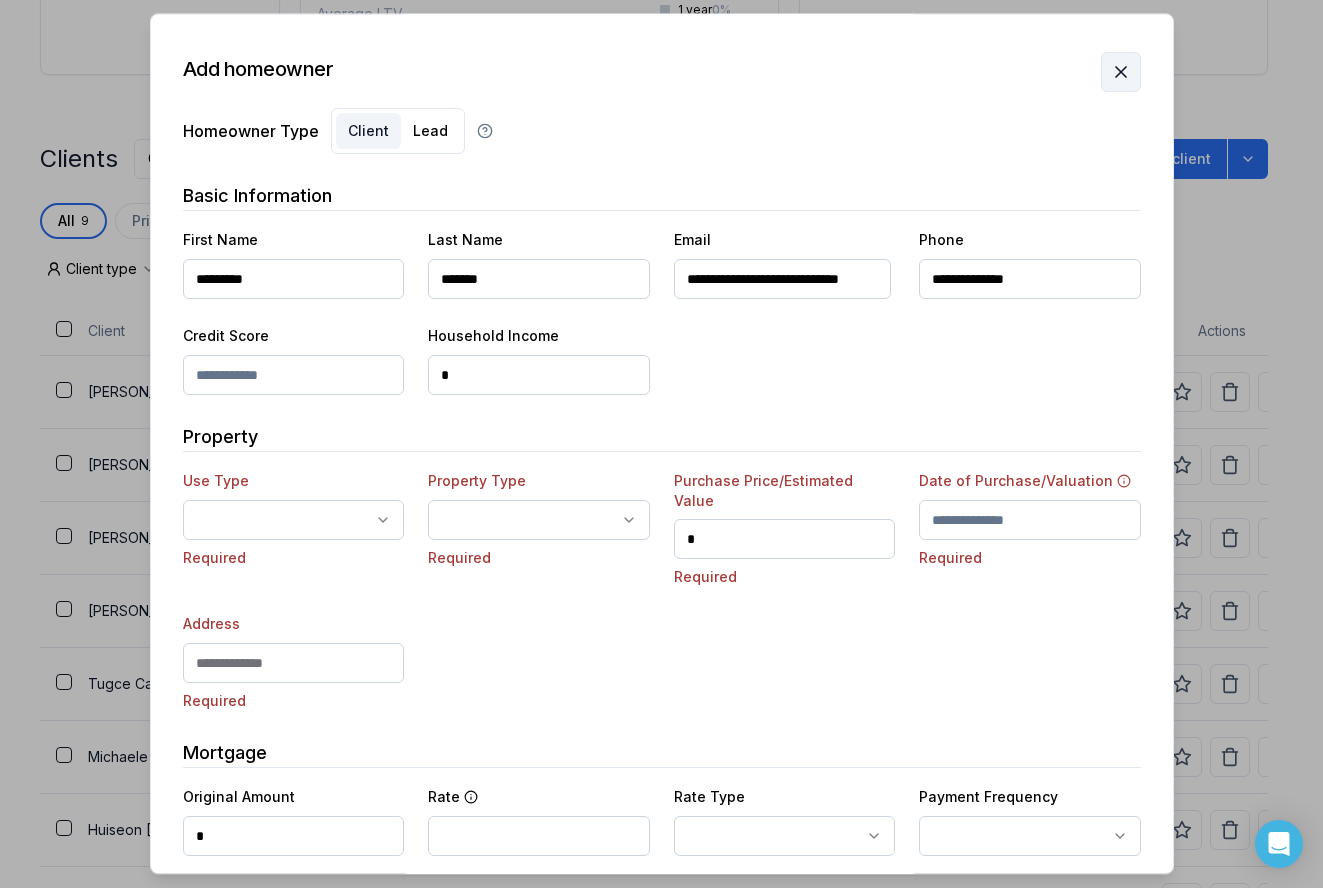 click at bounding box center (1121, 72) 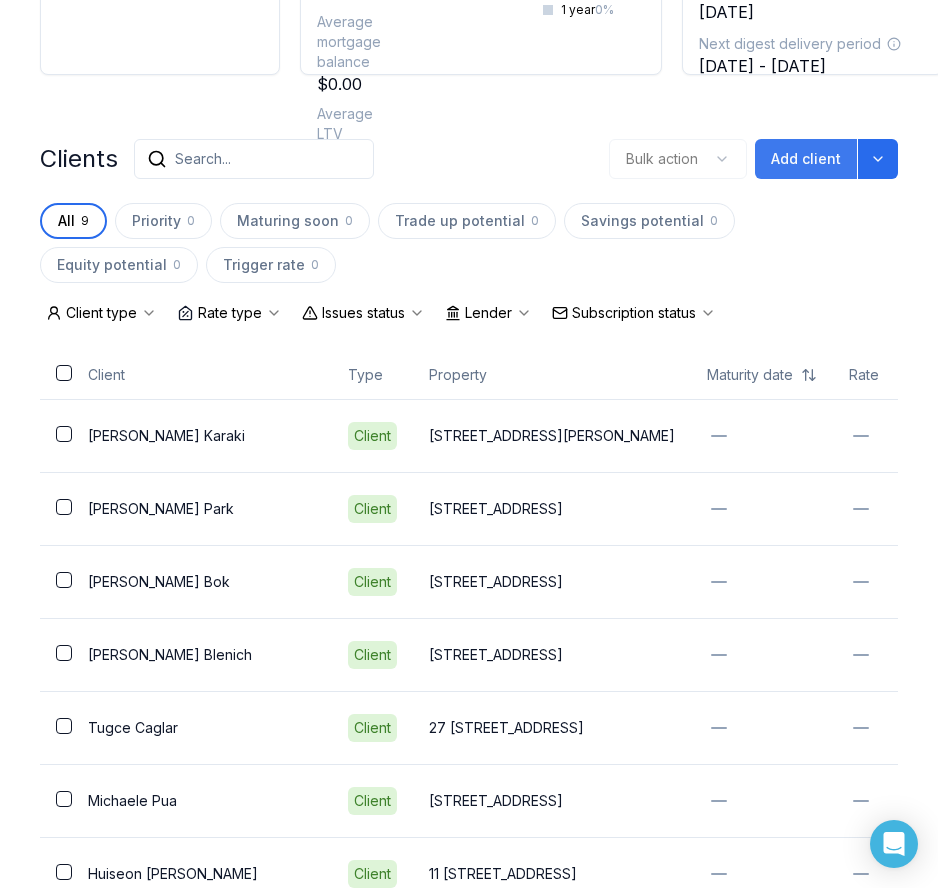 click on "Add client" at bounding box center (806, 159) 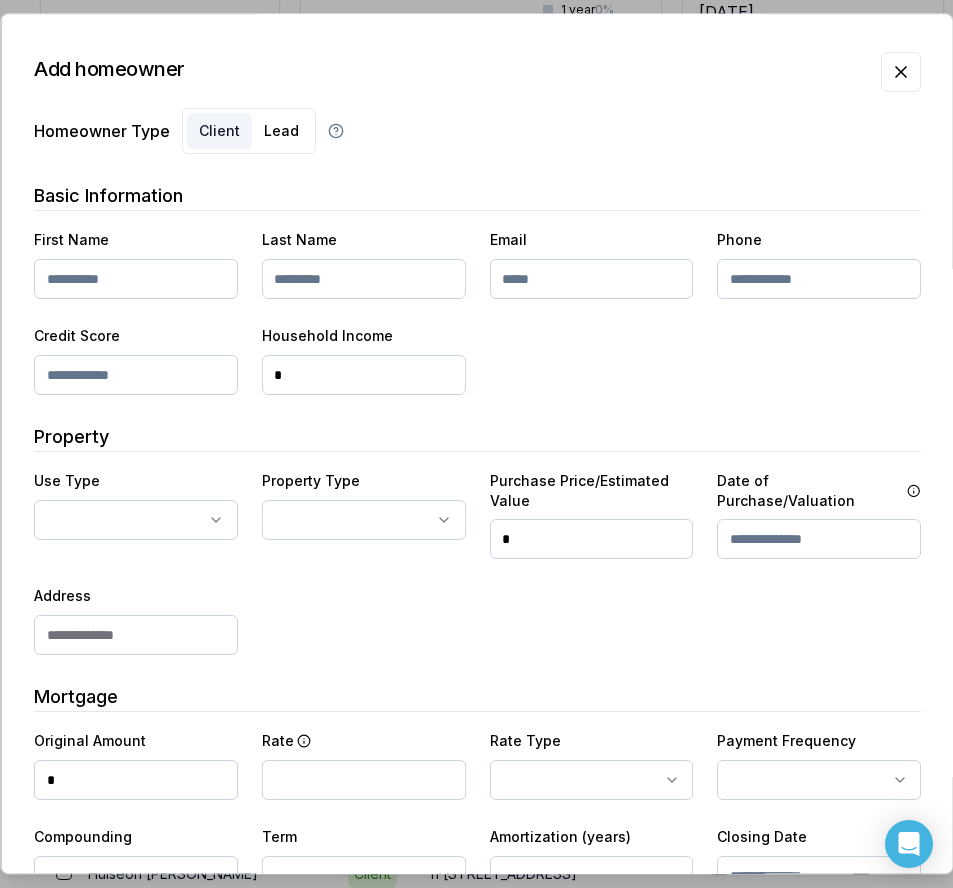 click at bounding box center (135, 279) 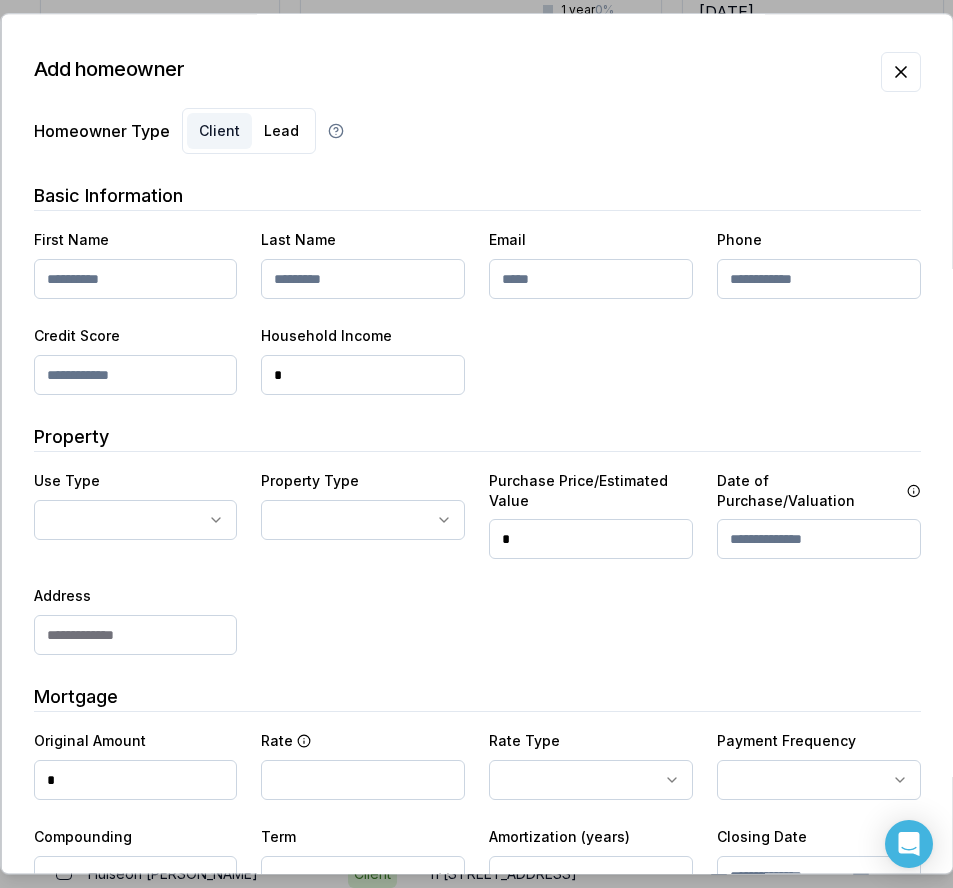 click at bounding box center [135, 279] 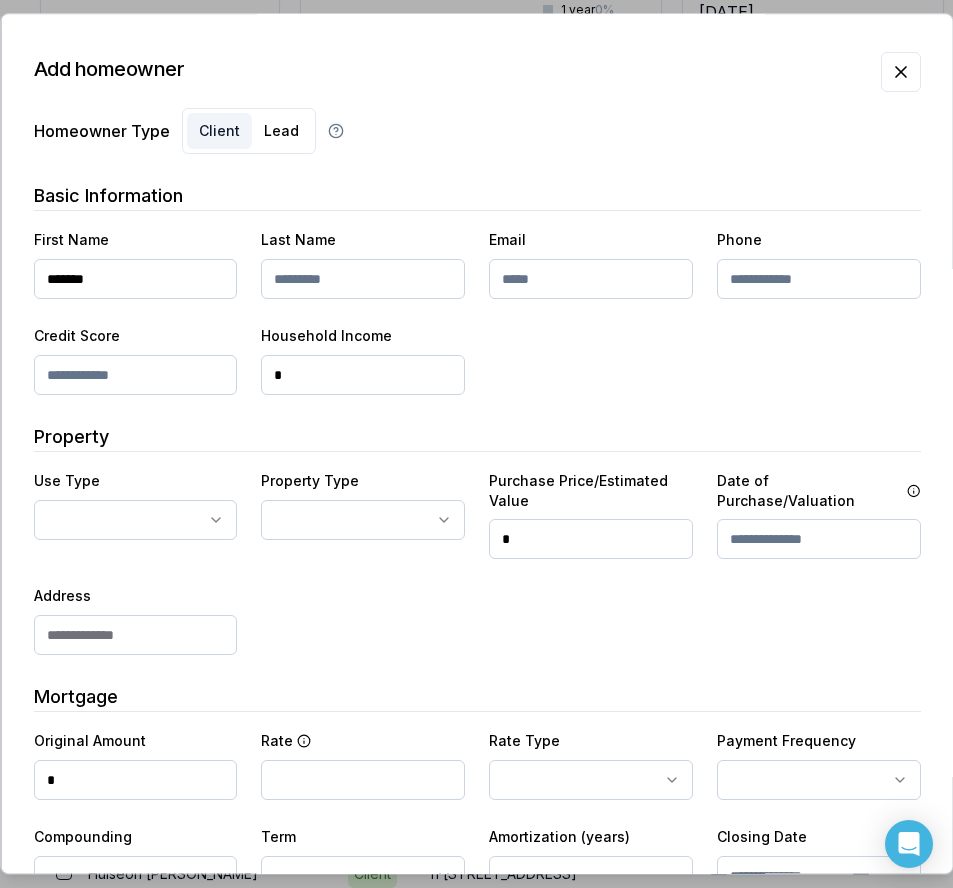 type on "*******" 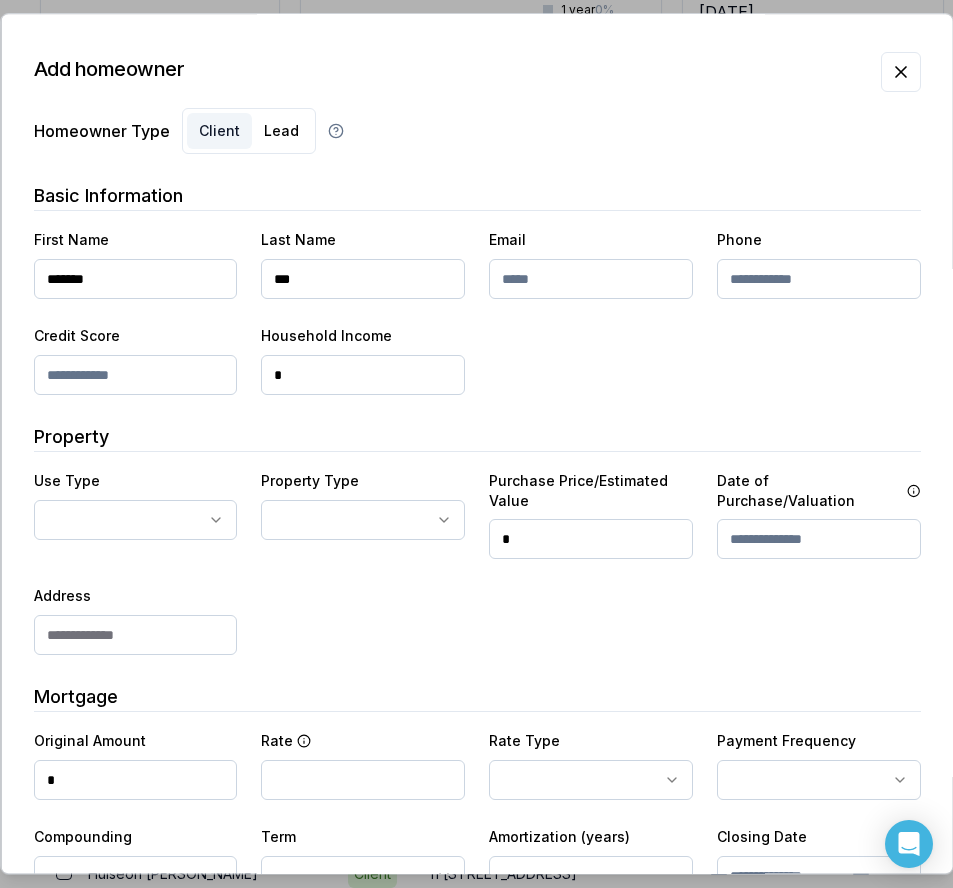 type on "***" 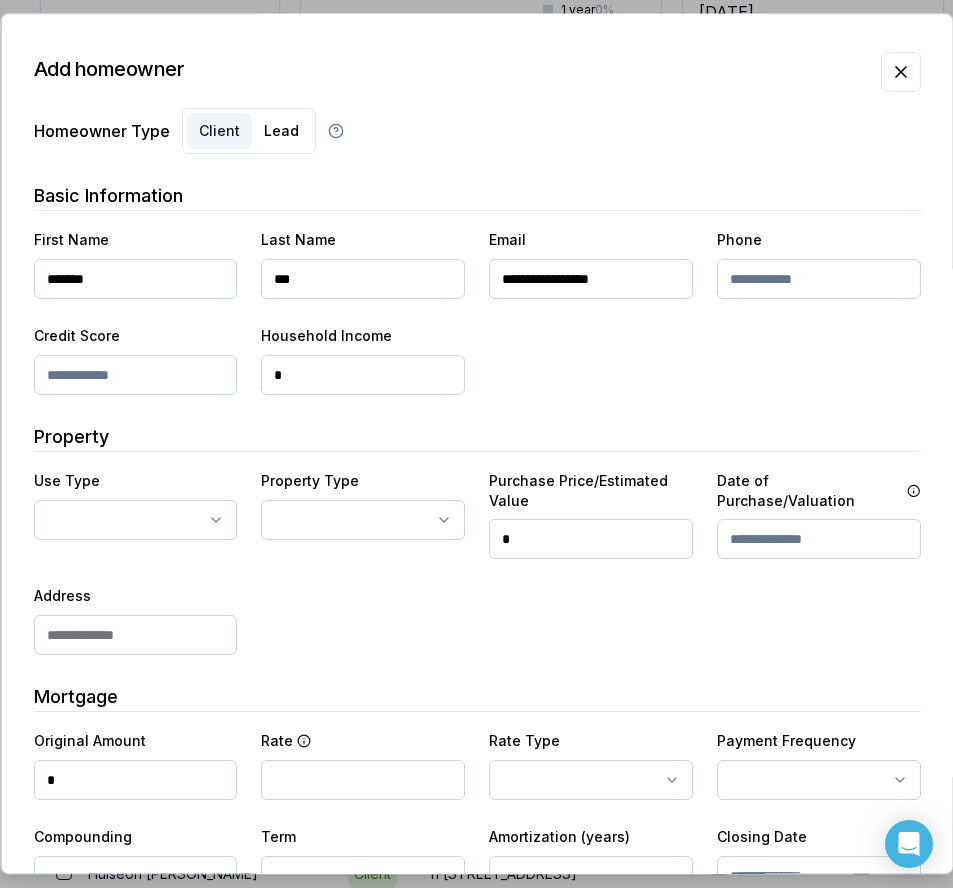 type on "**********" 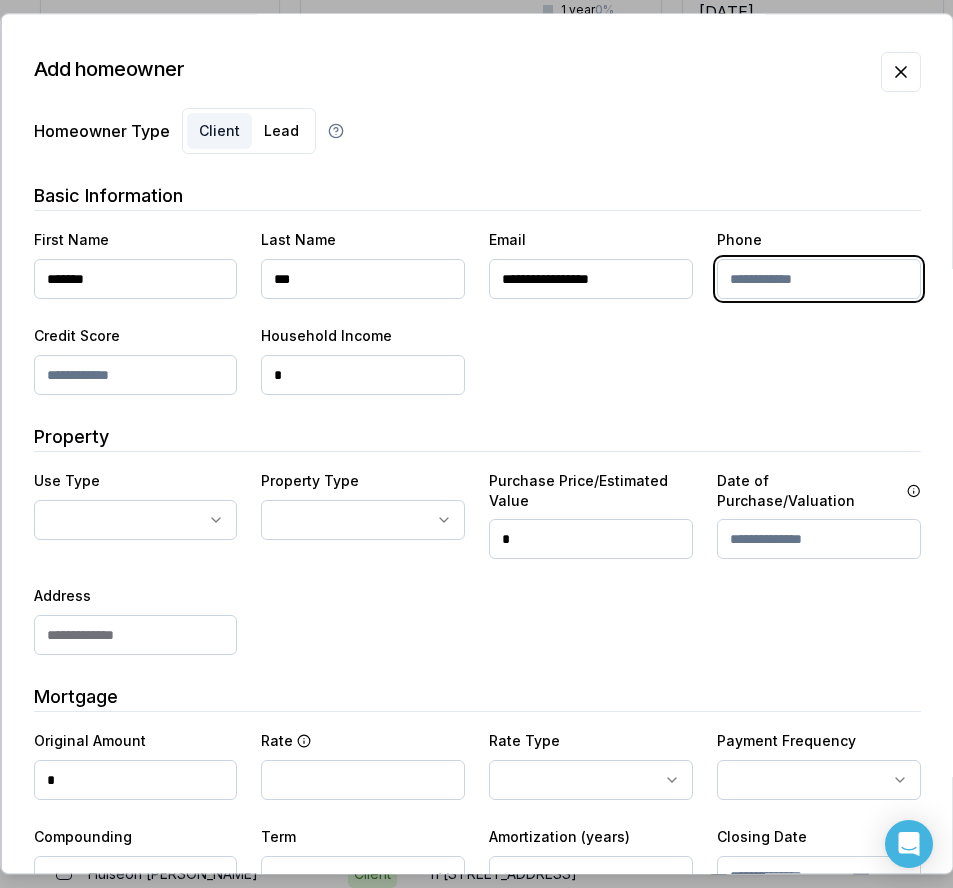 click at bounding box center (818, 279) 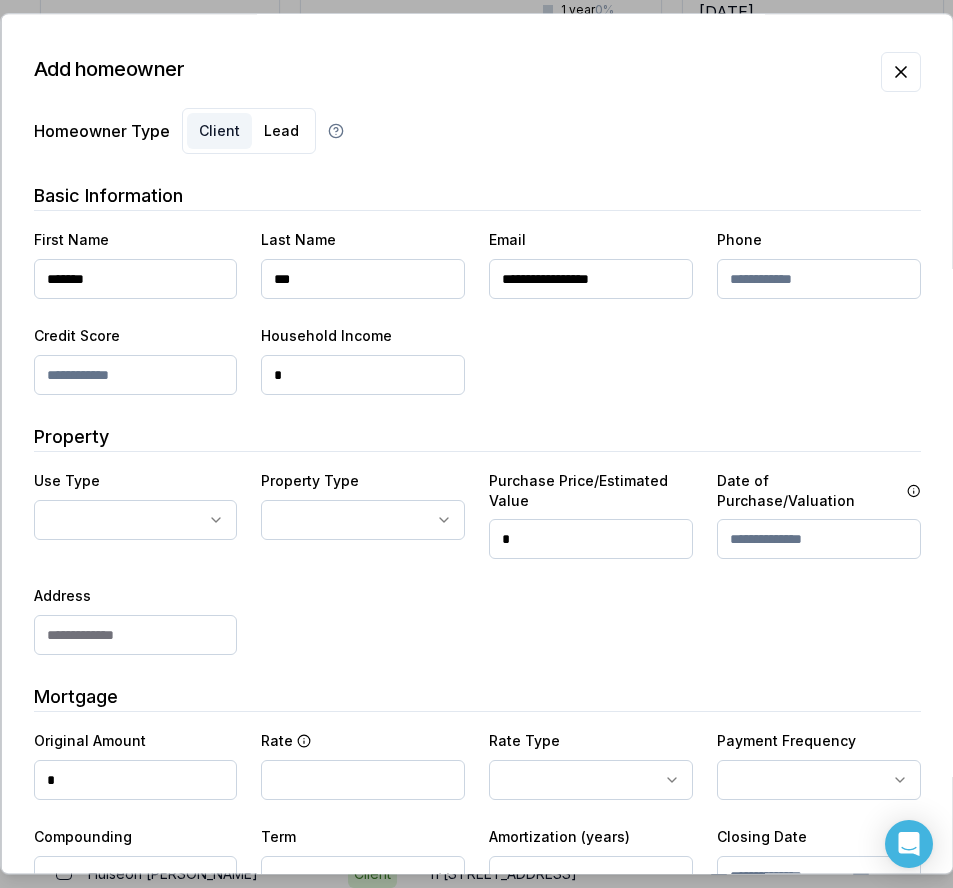 click on "Ownwell's platform is not optimized for mobile at this time.   For the best experience, please use a   desktop or laptop  to manage your account.   Note:  The   personalized homeownership reports   you generate for clients   are fully mobile-friendly   and can be easily viewed on any device. own well Dashboard Landing Page 9  of  10  clients used Insights Maturities by year 0 this year Mortgages All active Average fixed rate 0.00% Average variable rate 0.00% Average mortgage balance $0.00 Average LTV 0.00% Fixed   100 % Variable   0 % 5 years  100 % 3 years   0 % 1 year  0 % Digests Export [DATE] Sent Open rate Click rate Next home value estimate update [DATE] Next digest delivery period [DATE] - [DATE] Clients Search... Bulk action   Add client All 9 Priority 0 Maturing soon 0 Trade up potential 0 Savings potential 0 Equity potential 0 Trigger rate 0 Client type Rate type Issues status Lender Subscription status Client Type Property Maturity date Rate Type Payment Actions [PERSON_NAME]" at bounding box center (469, -215) 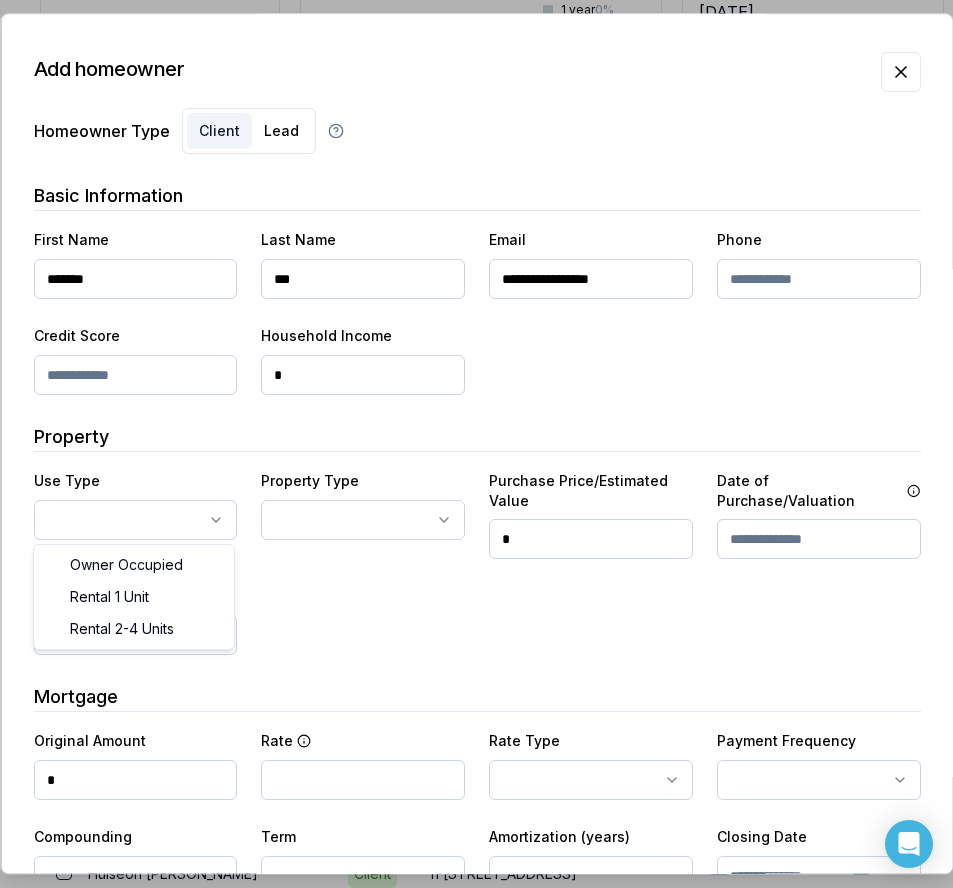 select on "**********" 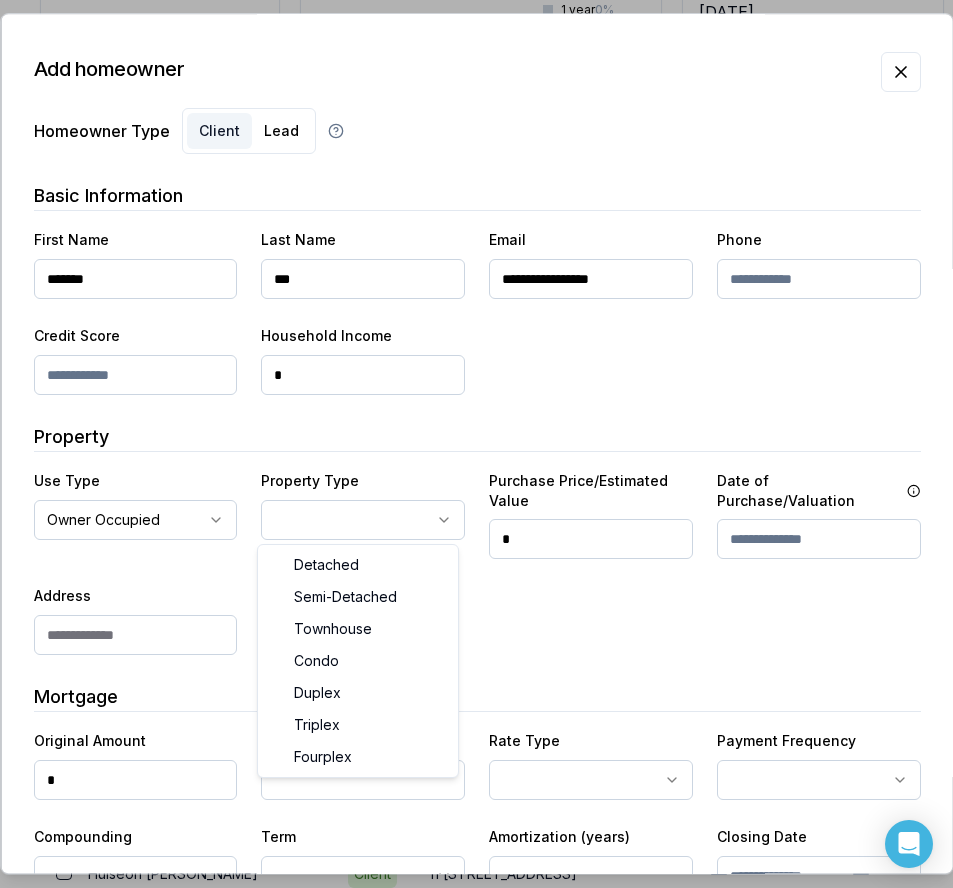 click on "Ownwell's platform is not optimized for mobile at this time.   For the best experience, please use a   desktop or laptop  to manage your account.   Note:  The   personalized homeownership reports   you generate for clients   are fully mobile-friendly   and can be easily viewed on any device. own well Dashboard Landing Page 9  of  10  clients used Insights Maturities by year 0 this year Mortgages All active Average fixed rate 0.00% Average variable rate 0.00% Average mortgage balance $0.00 Average LTV 0.00% Fixed   100 % Variable   0 % 5 years  100 % 3 years   0 % 1 year  0 % Digests Export [DATE] Sent Open rate Click rate Next home value estimate update [DATE] Next digest delivery period [DATE] - [DATE] Clients Search... Bulk action   Add client All 9 Priority 0 Maturing soon 0 Trade up potential 0 Savings potential 0 Equity potential 0 Trigger rate 0 Client type Rate type Issues status Lender Subscription status Client Type Property Maturity date Rate Type Payment Actions [PERSON_NAME]" at bounding box center (469, -215) 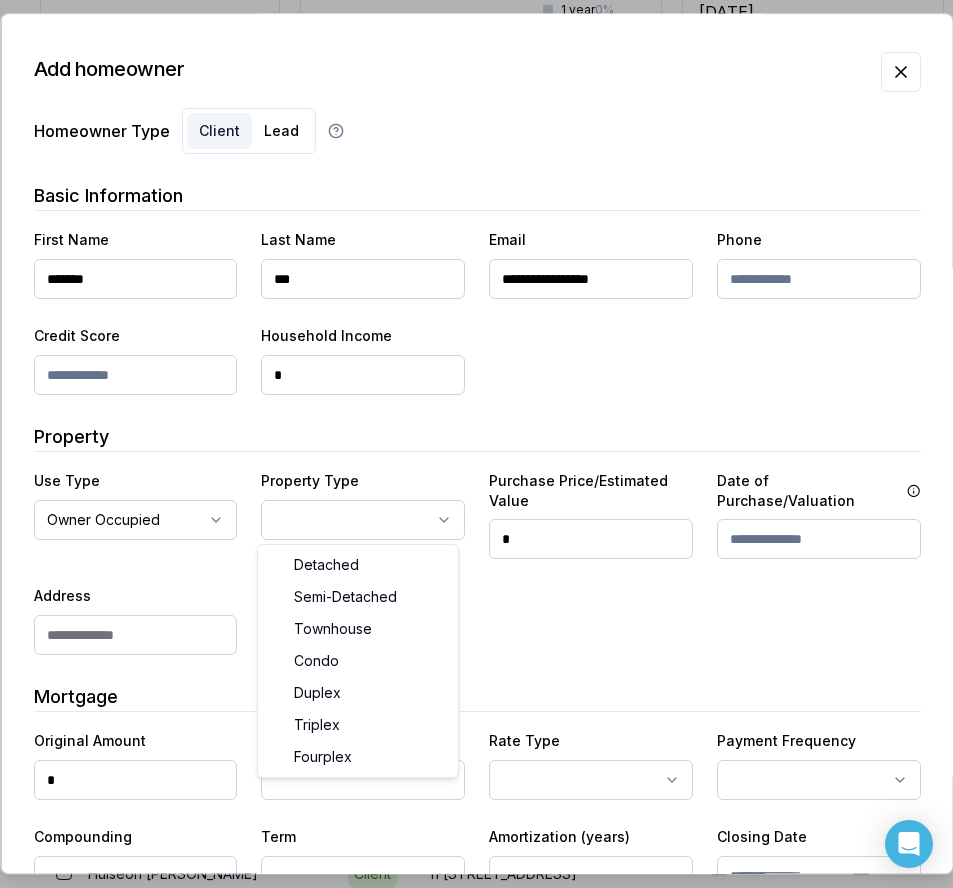 select on "*****" 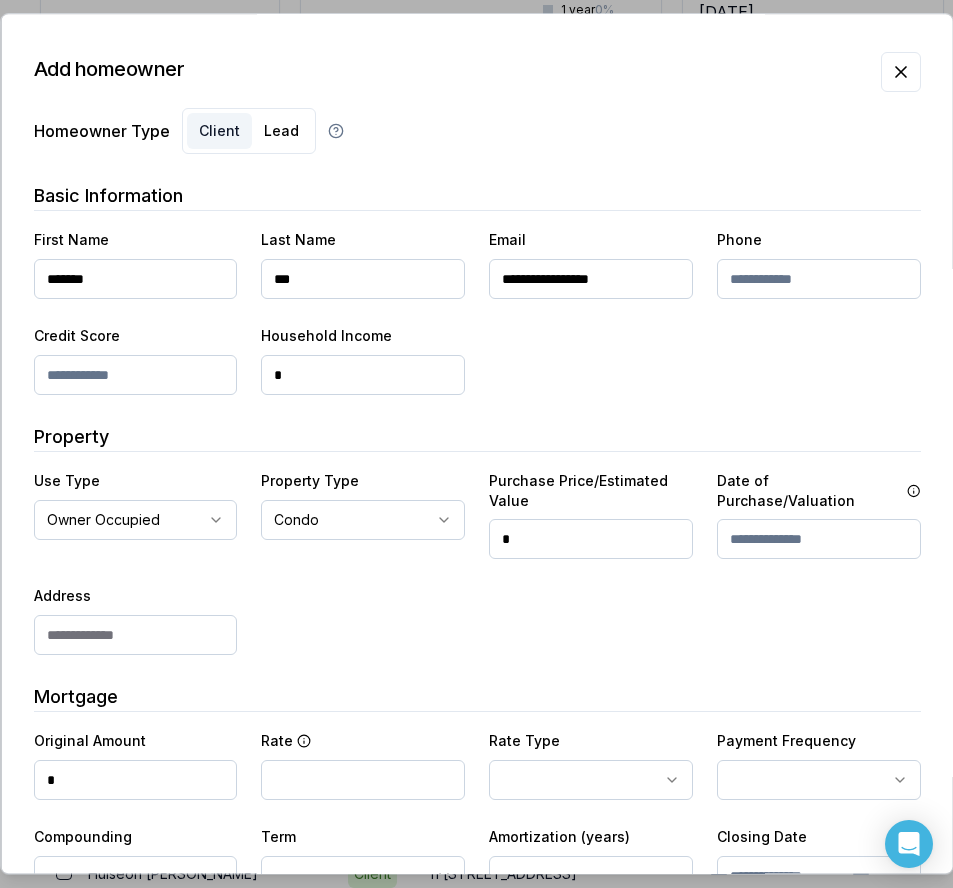 click on "*" at bounding box center (591, 539) 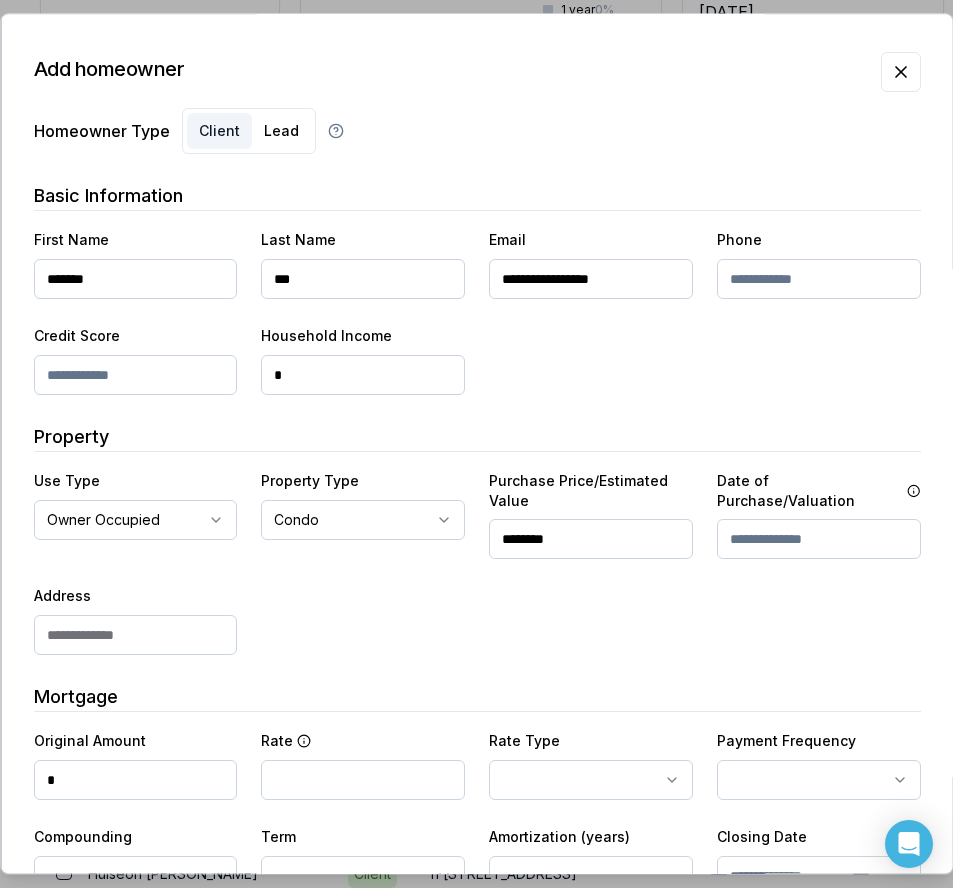 type on "********" 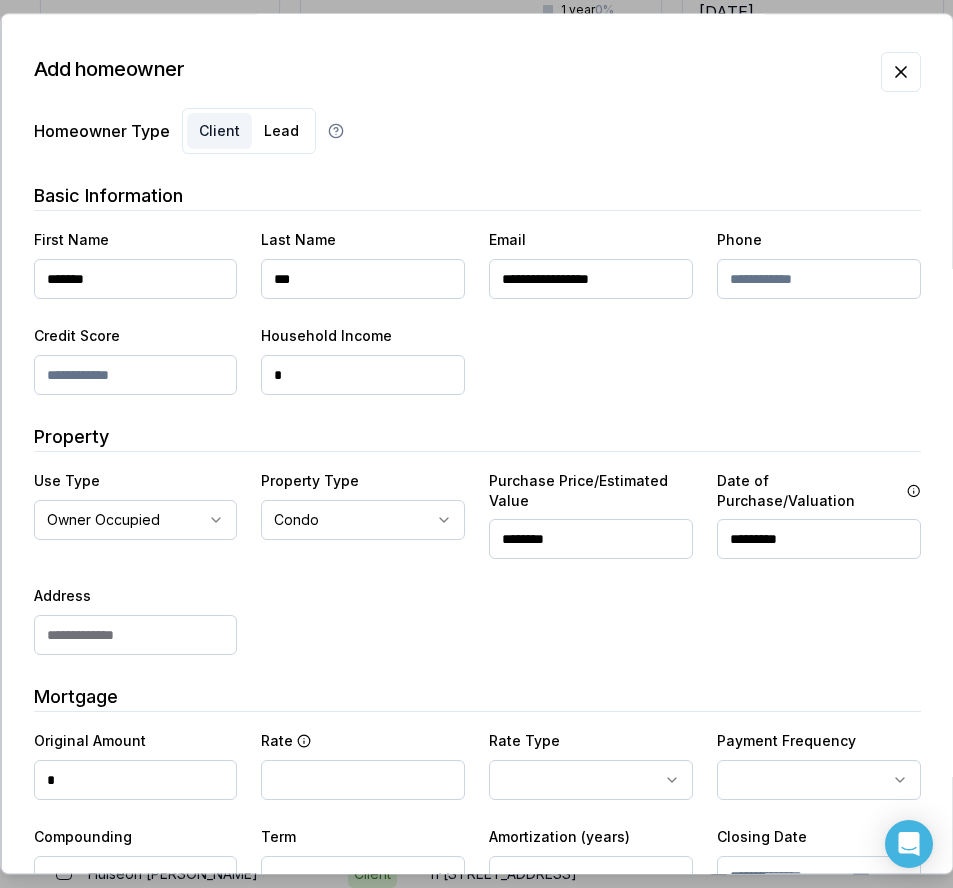 type on "*********" 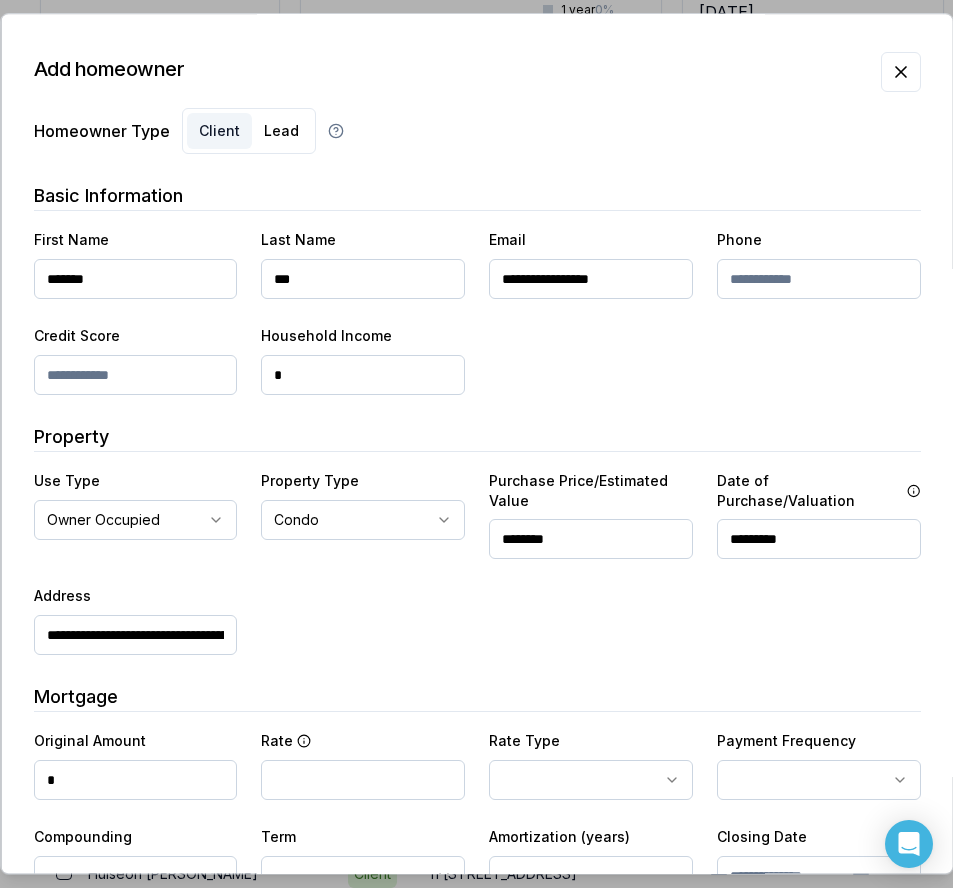 scroll, scrollTop: 0, scrollLeft: 166, axis: horizontal 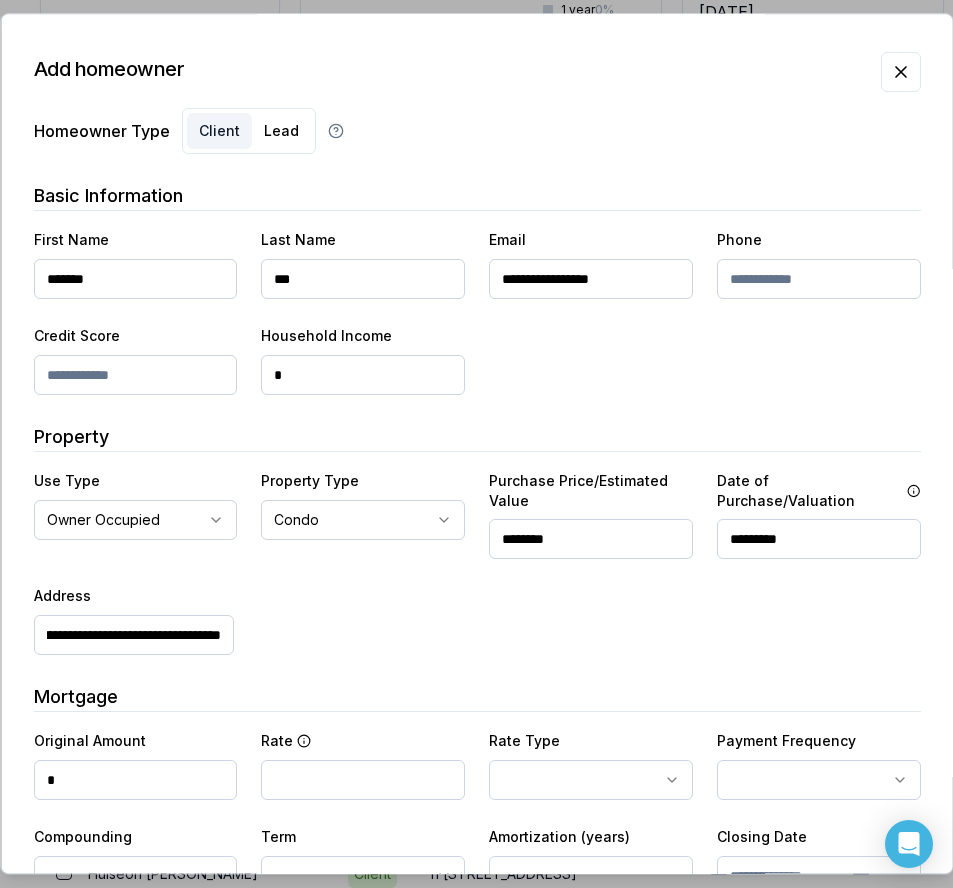 click on "**********" at bounding box center [476, 561] 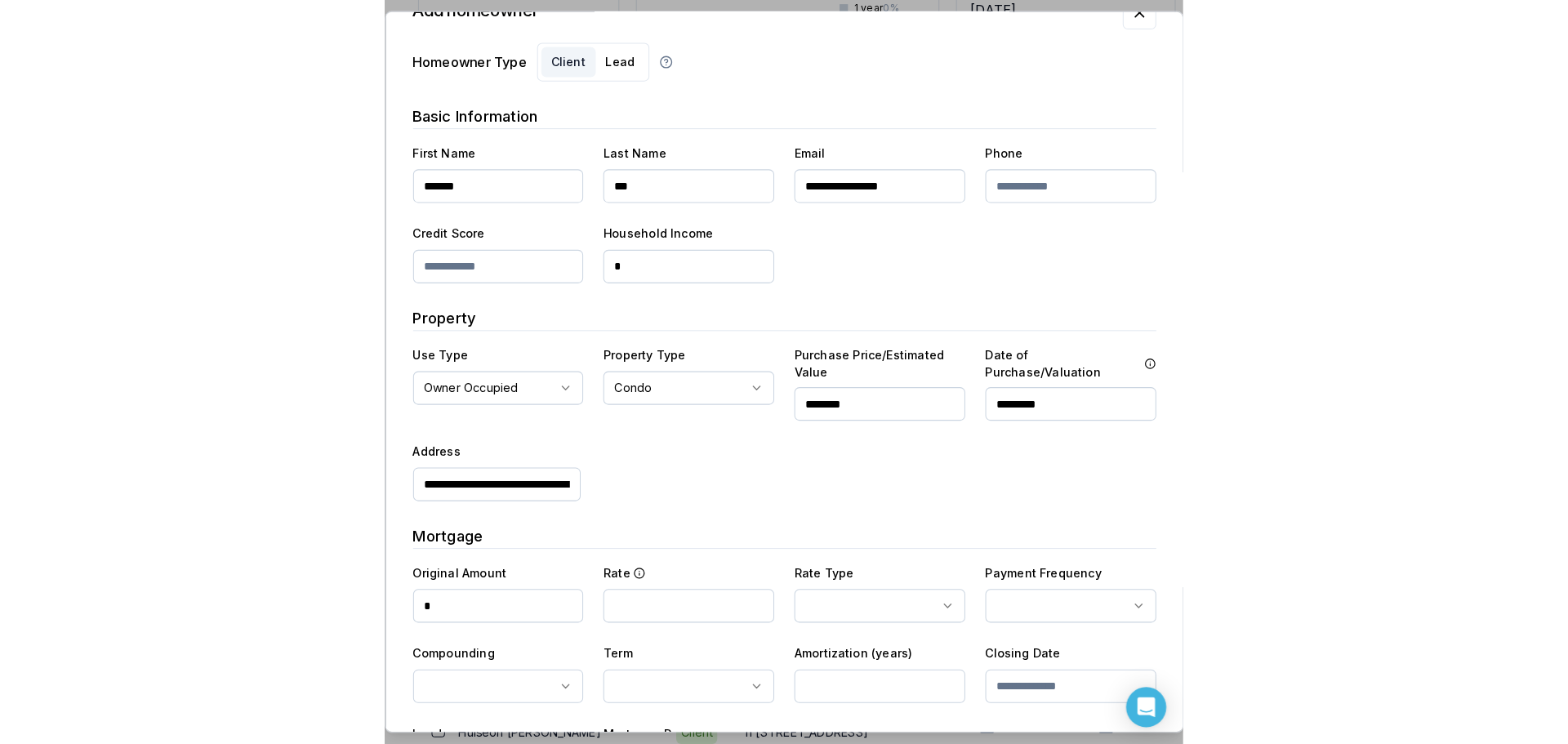 scroll, scrollTop: 179, scrollLeft: 0, axis: vertical 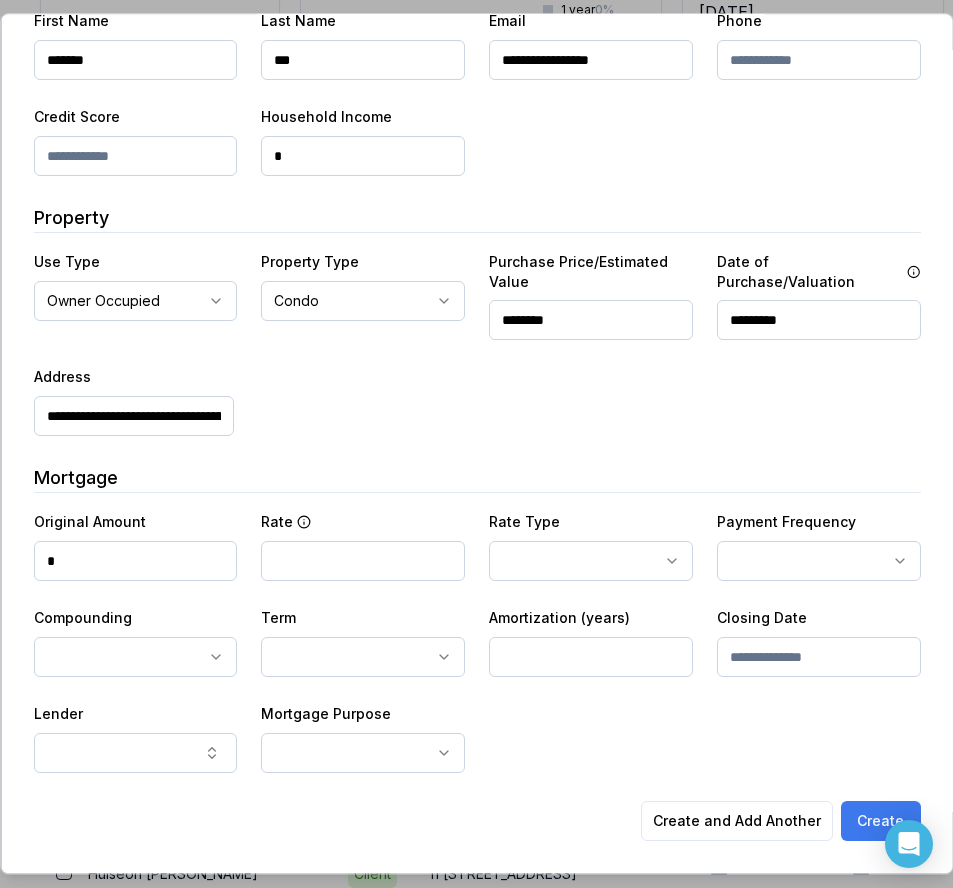 click on "Create" at bounding box center (880, 821) 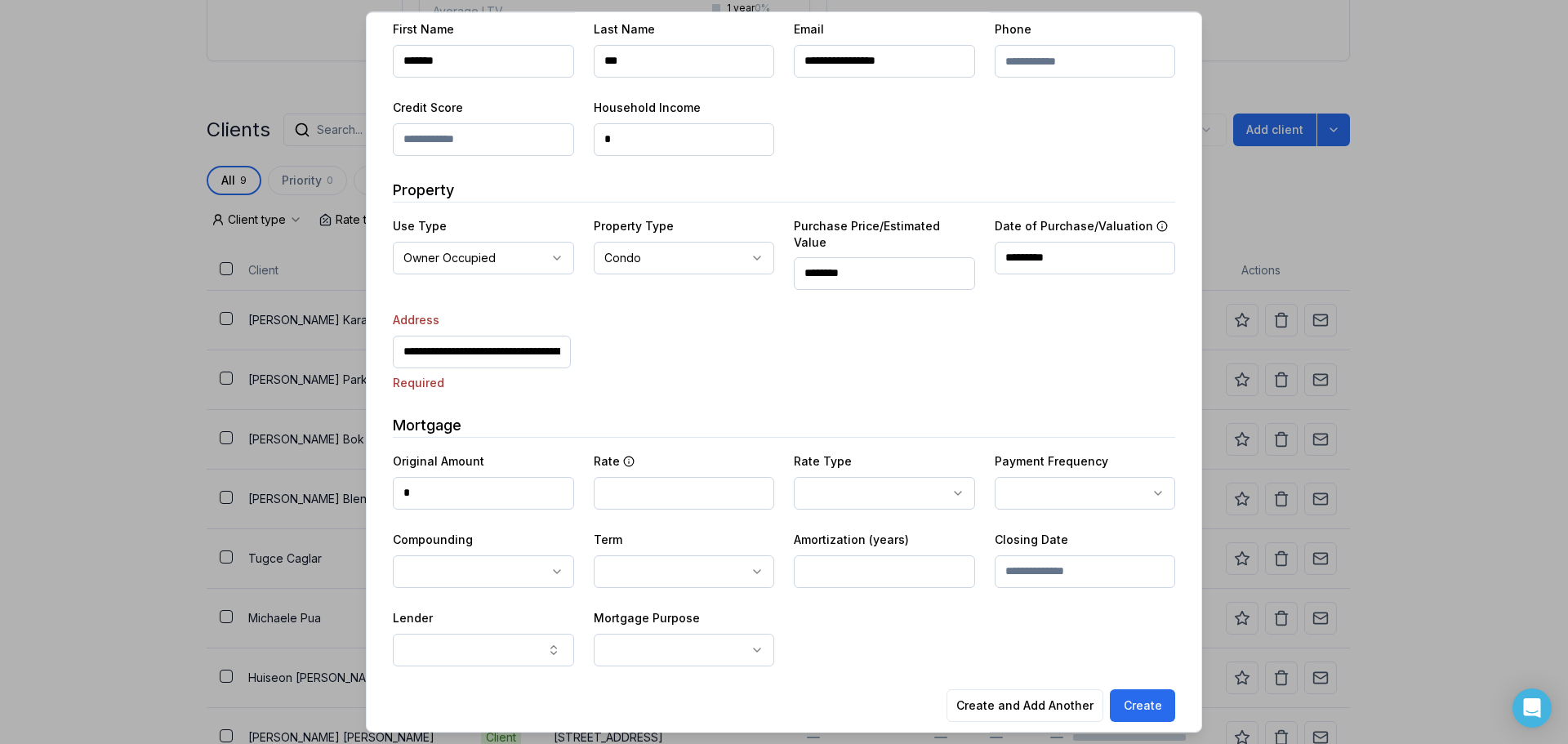 scroll, scrollTop: 167, scrollLeft: 0, axis: vertical 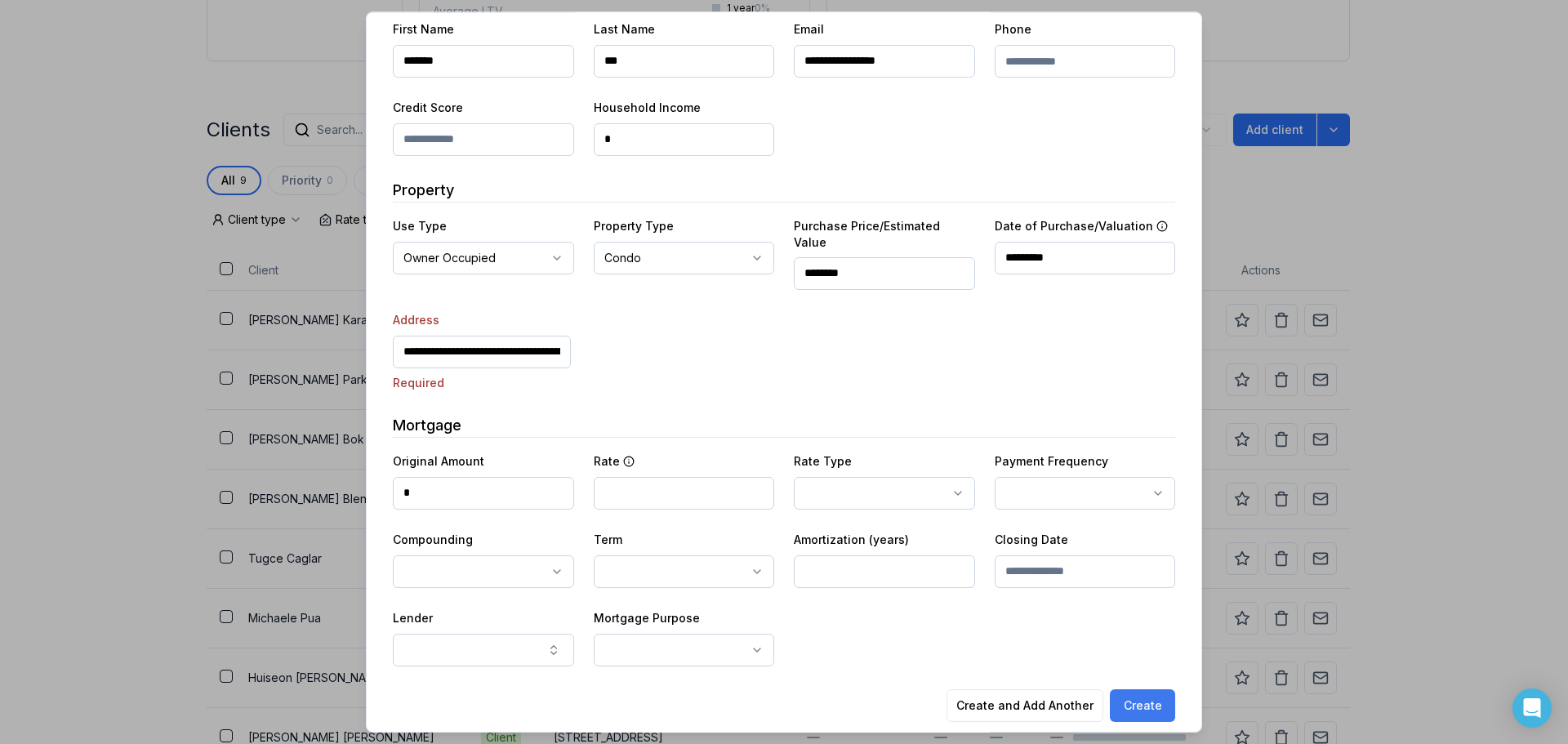 click on "Create" at bounding box center (1143, 706) 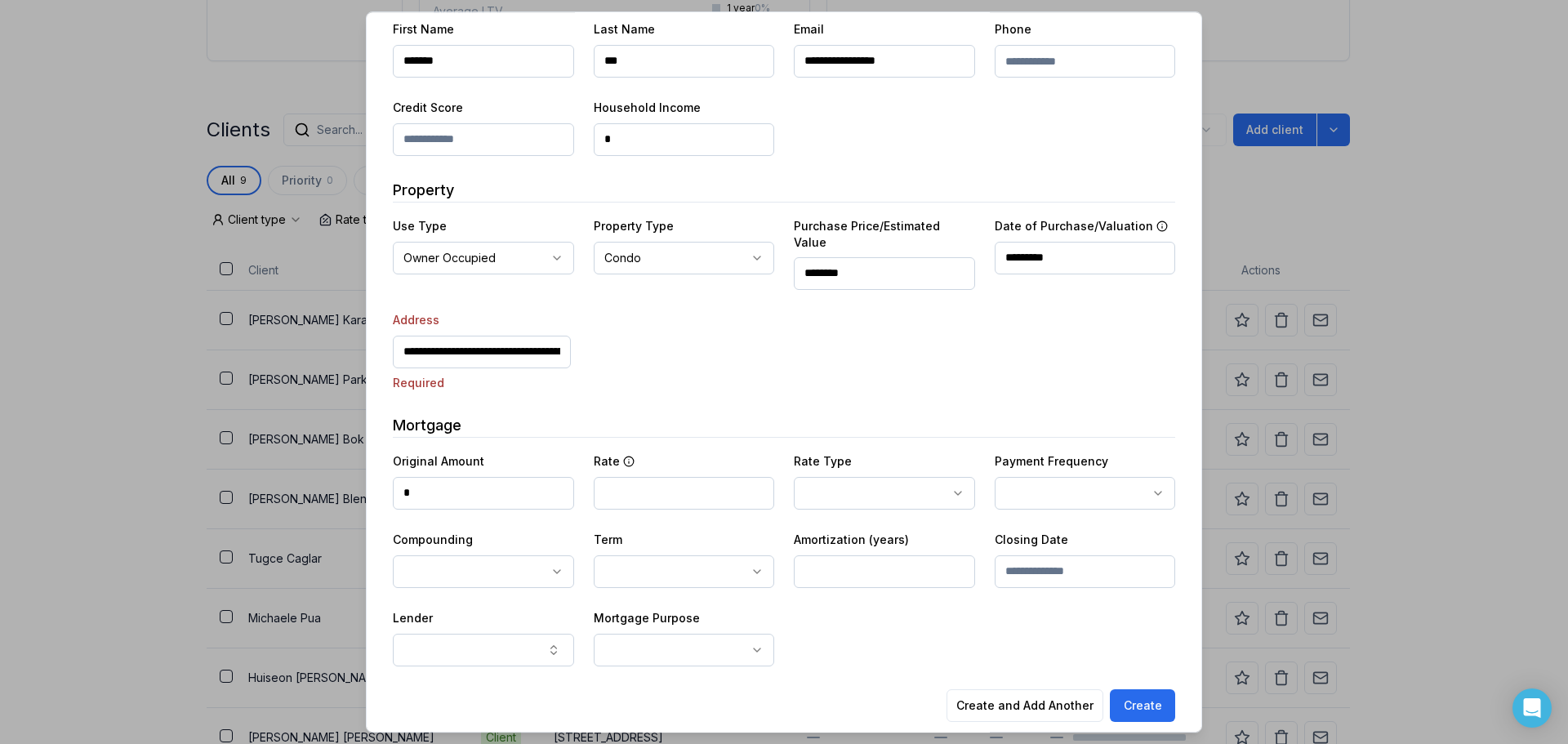 drag, startPoint x: 753, startPoint y: 341, endPoint x: 683, endPoint y: 340, distance: 70.00714 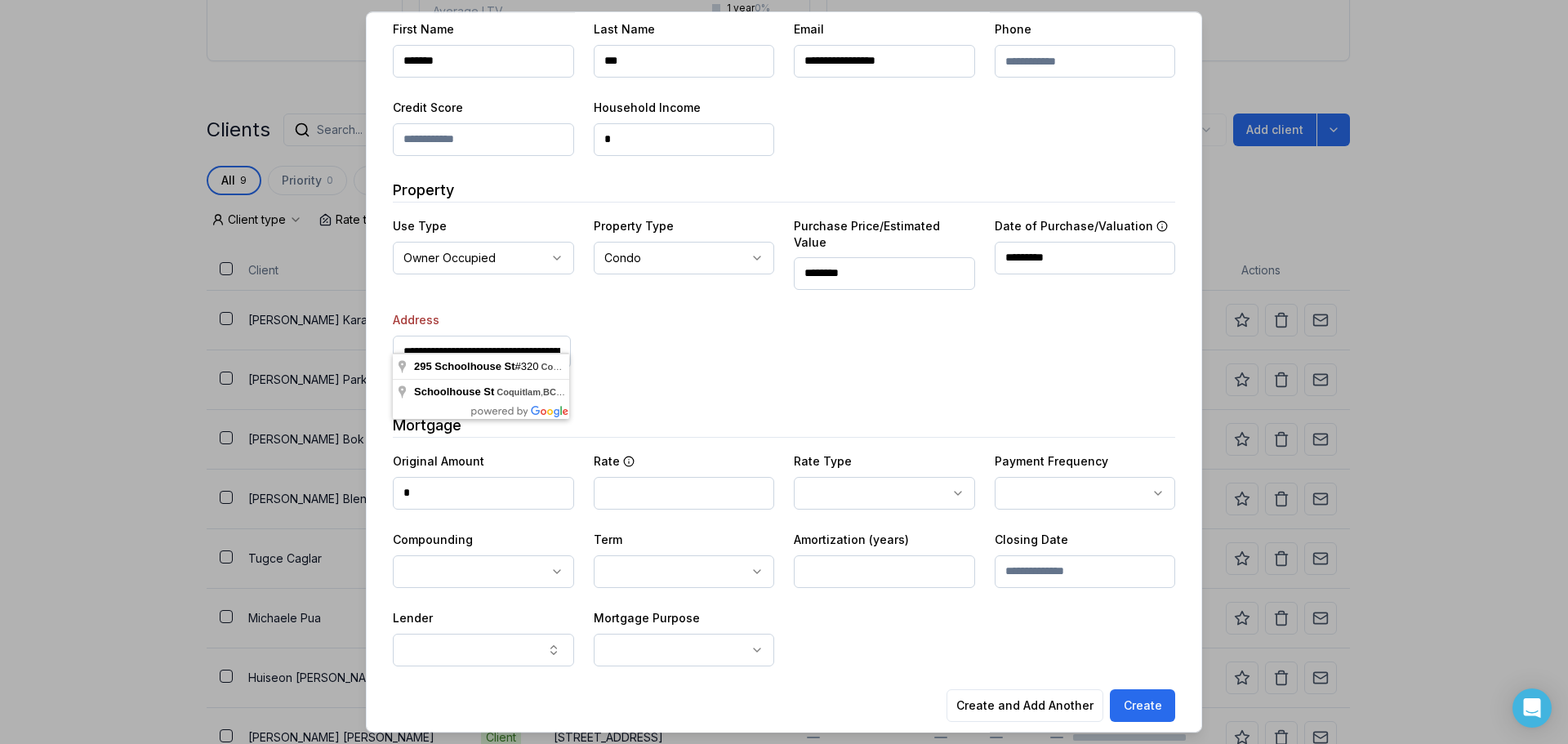 scroll, scrollTop: 0, scrollLeft: 121, axis: horizontal 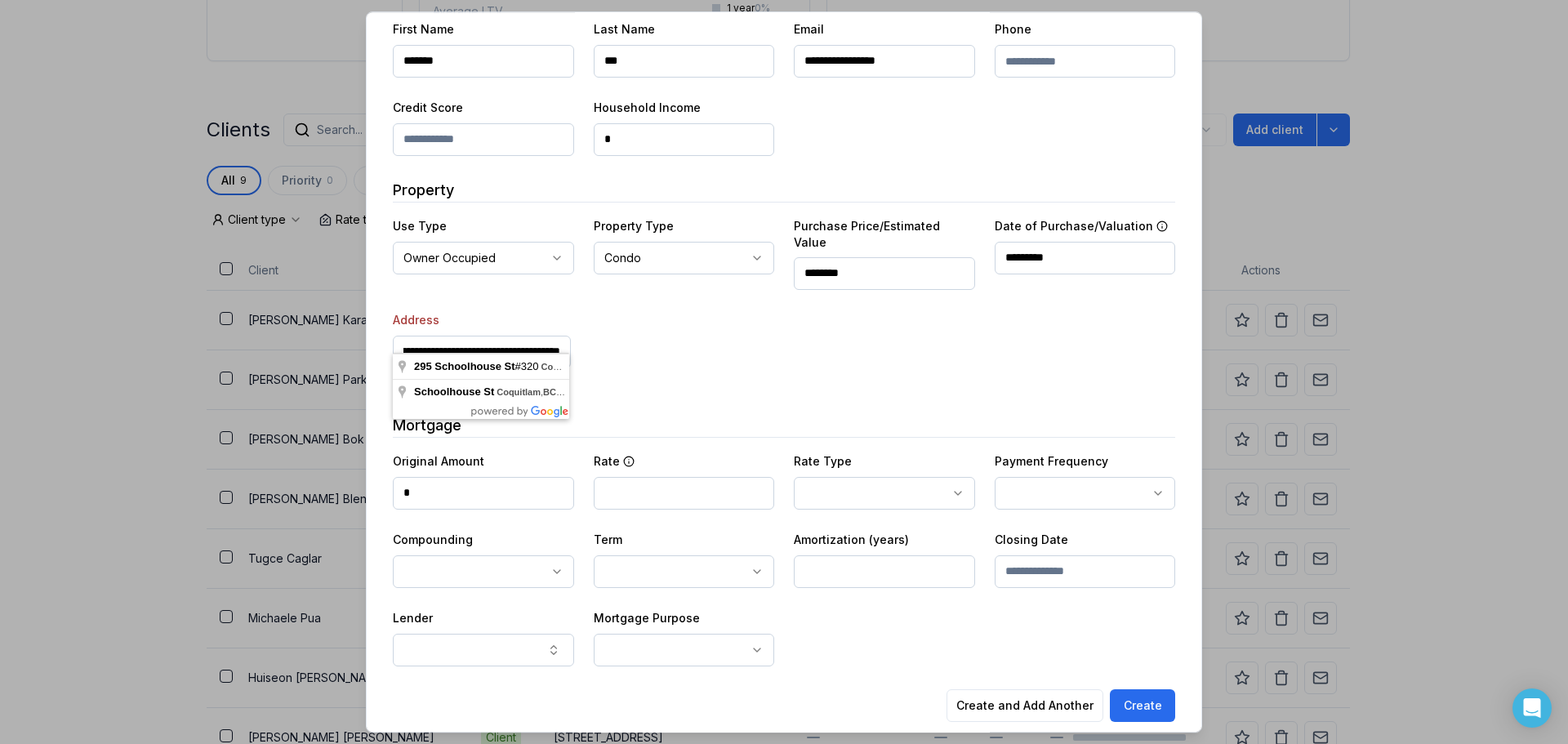 drag, startPoint x: 525, startPoint y: 338, endPoint x: 1067, endPoint y: 305, distance: 543.00368 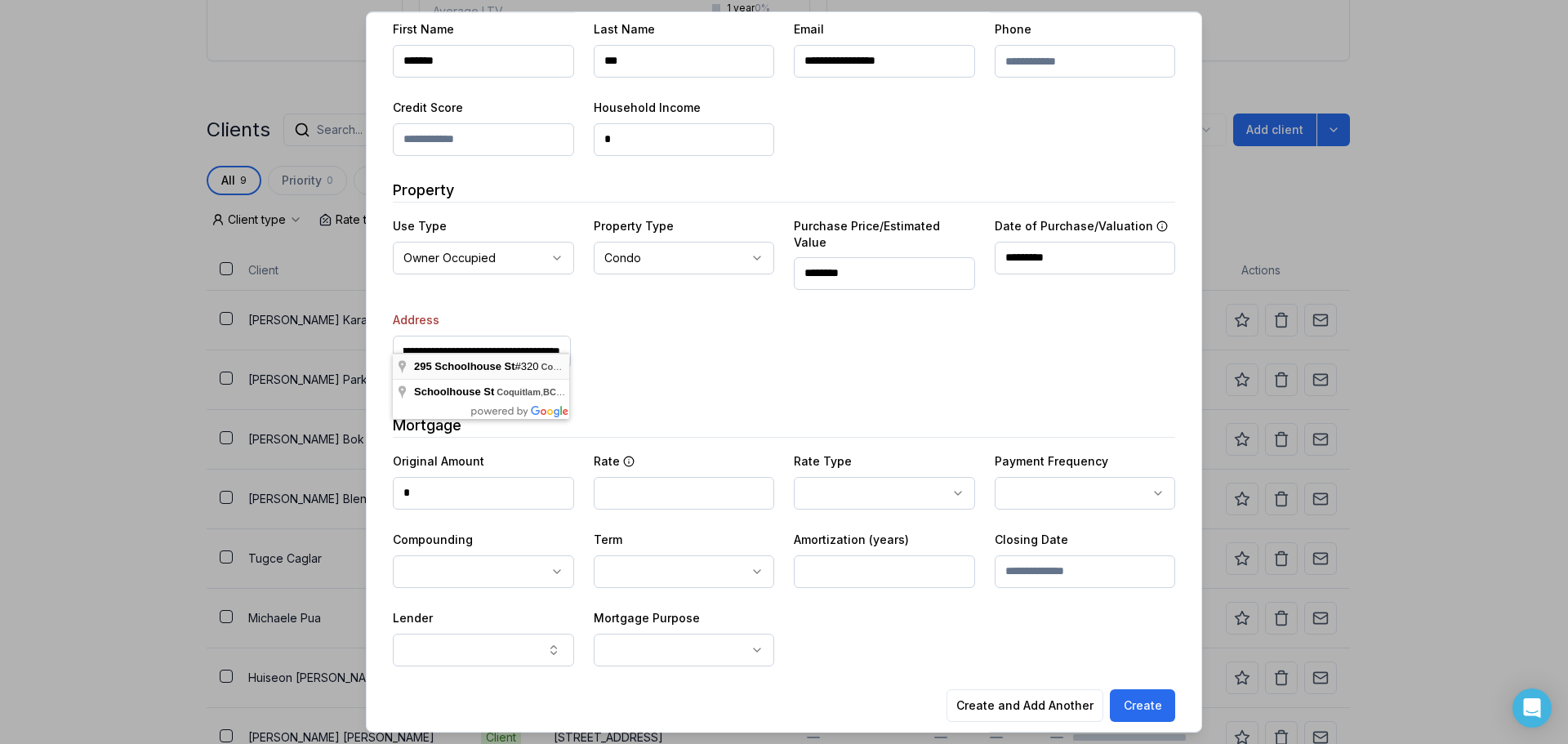 type on "**********" 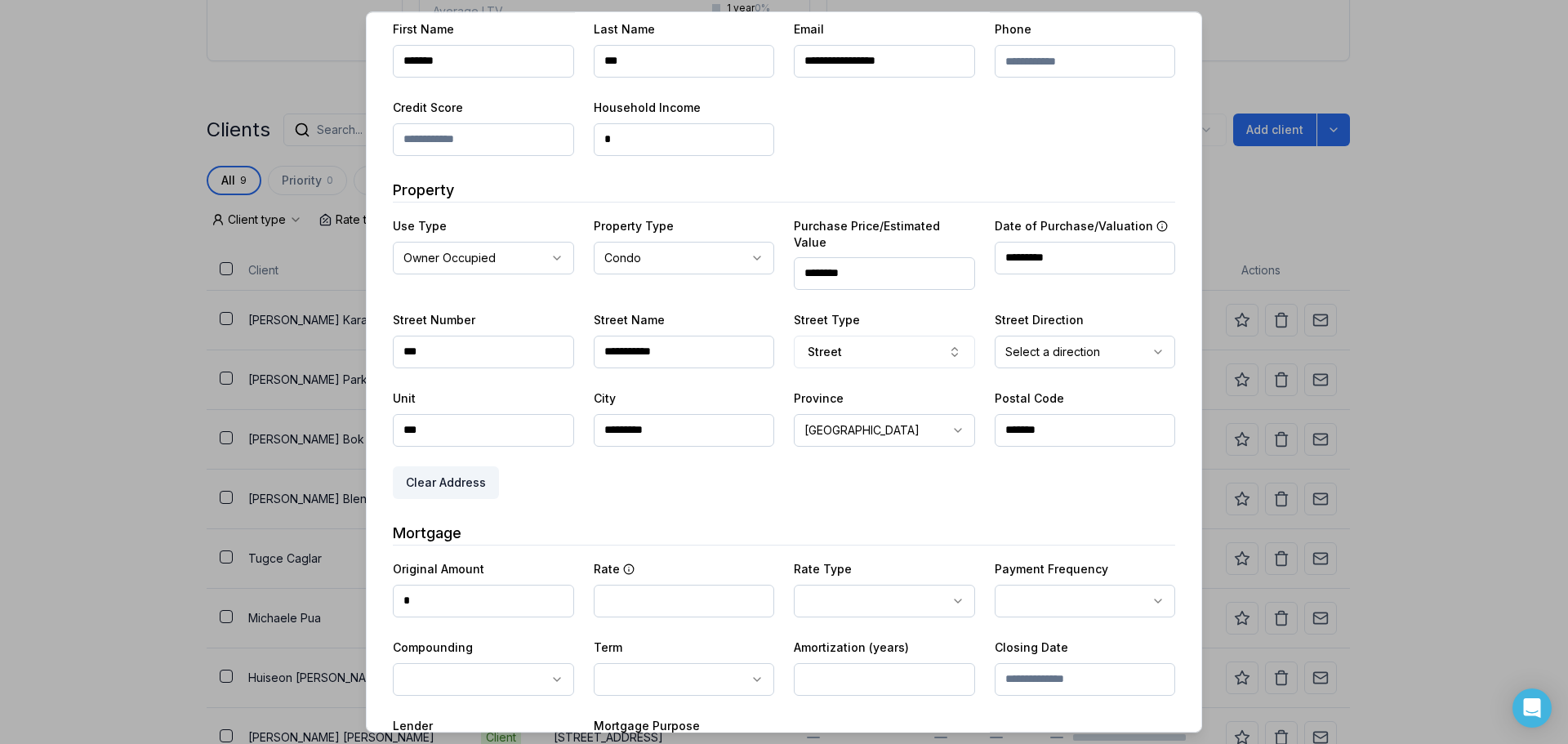 click on "Ownwell's platform is not optimized for mobile at this time.   For the best experience, please use a   desktop or laptop  to manage your account.   Note:  The   personalized homeownership reports   you generate for clients   are fully mobile-friendly   and can be easily viewed on any device. own well Dashboard Landing Page 9  of  10  clients used Insights Maturities by year 0 this year Mortgages All active Average fixed rate 0.00% Average variable rate 0.00% Average mortgage balance $0.00 Average LTV 0.00% Fixed   100 % Variable   0 % 5 years  100 % 3 years   0 % 1 year  0 % Digests Export [DATE] Sent Open rate Click rate Next home value estimate update [DATE] Next digest delivery period [DATE] - [DATE] Clients Search... Bulk action   Add client All 9 Priority 0 Maturing soon 0 Trade up potential 0 Savings potential 0 Equity potential 0 Trigger rate 0 Client type Rate type Issues status Lender Subscription status Client Type Property Maturity date Rate Type Payment Actions [PERSON_NAME]" at bounding box center (777, -176) 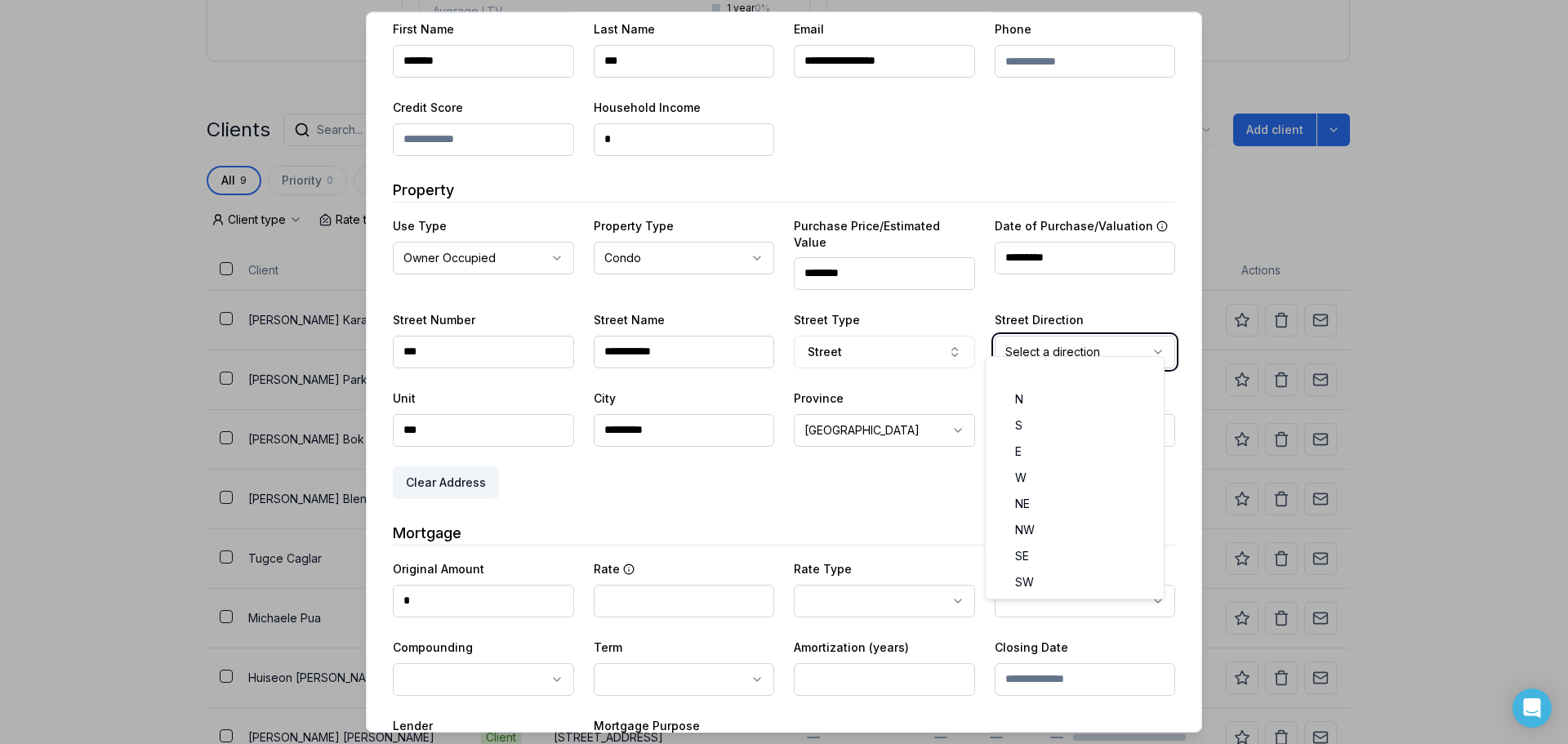 click on "Ownwell's platform is not optimized for mobile at this time.   For the best experience, please use a   desktop or laptop  to manage your account.   Note:  The   personalized homeownership reports   you generate for clients   are fully mobile-friendly   and can be easily viewed on any device. own well Dashboard Landing Page 9  of  10  clients used Insights Maturities by year 0 this year Mortgages All active Average fixed rate 0.00% Average variable rate 0.00% Average mortgage balance $0.00 Average LTV 0.00% Fixed   100 % Variable   0 % 5 years  100 % 3 years   0 % 1 year  0 % Digests Export [DATE] Sent Open rate Click rate Next home value estimate update [DATE] Next digest delivery period [DATE] - [DATE] Clients Search... Bulk action   Add client All 9 Priority 0 Maturing soon 0 Trade up potential 0 Savings potential 0 Equity potential 0 Trigger rate 0 Client type Rate type Issues status Lender Subscription status Client Type Property Maturity date Rate Type Payment Actions [PERSON_NAME]" at bounding box center [777, -176] 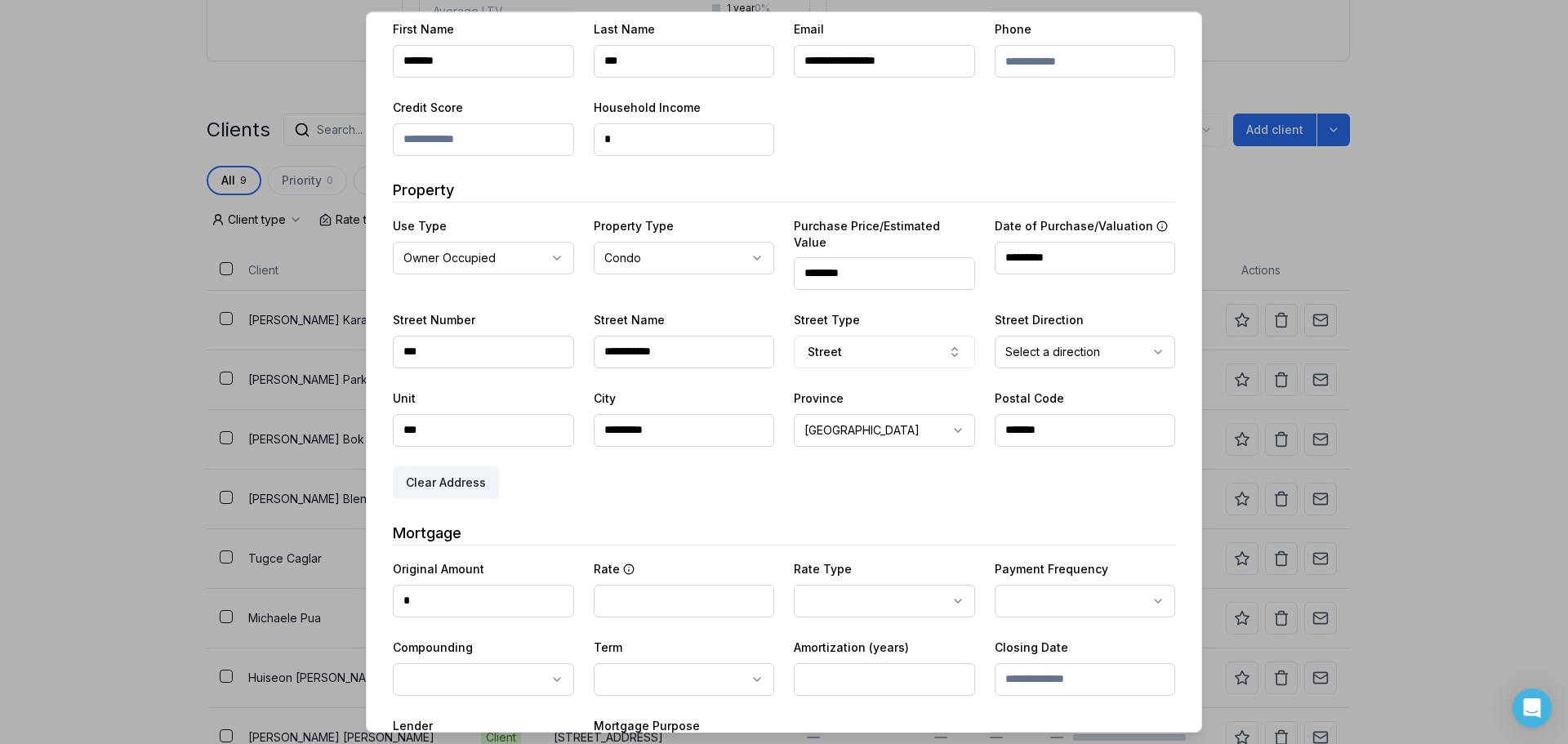 click on "**********" at bounding box center [784, 376] 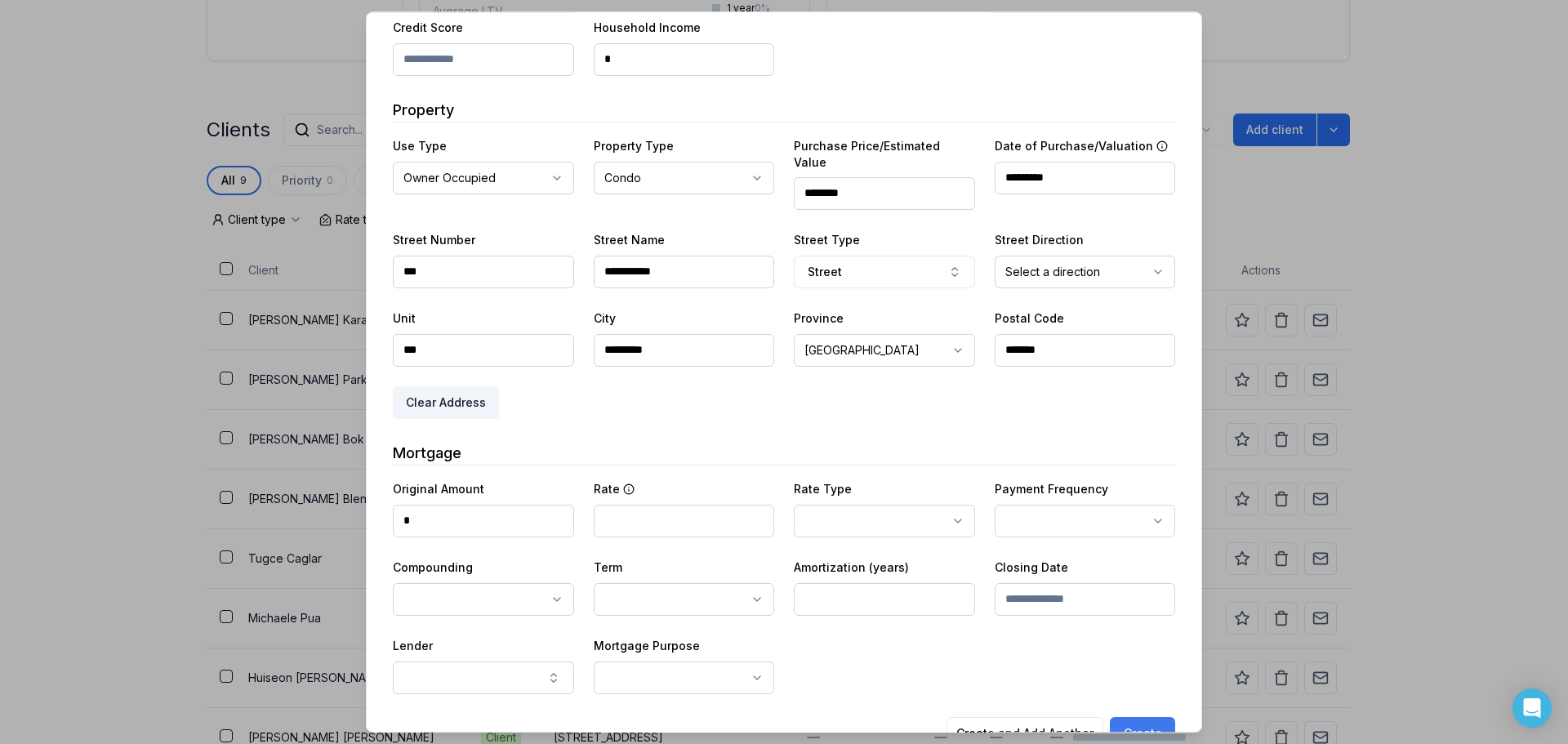 scroll, scrollTop: 275, scrollLeft: 0, axis: vertical 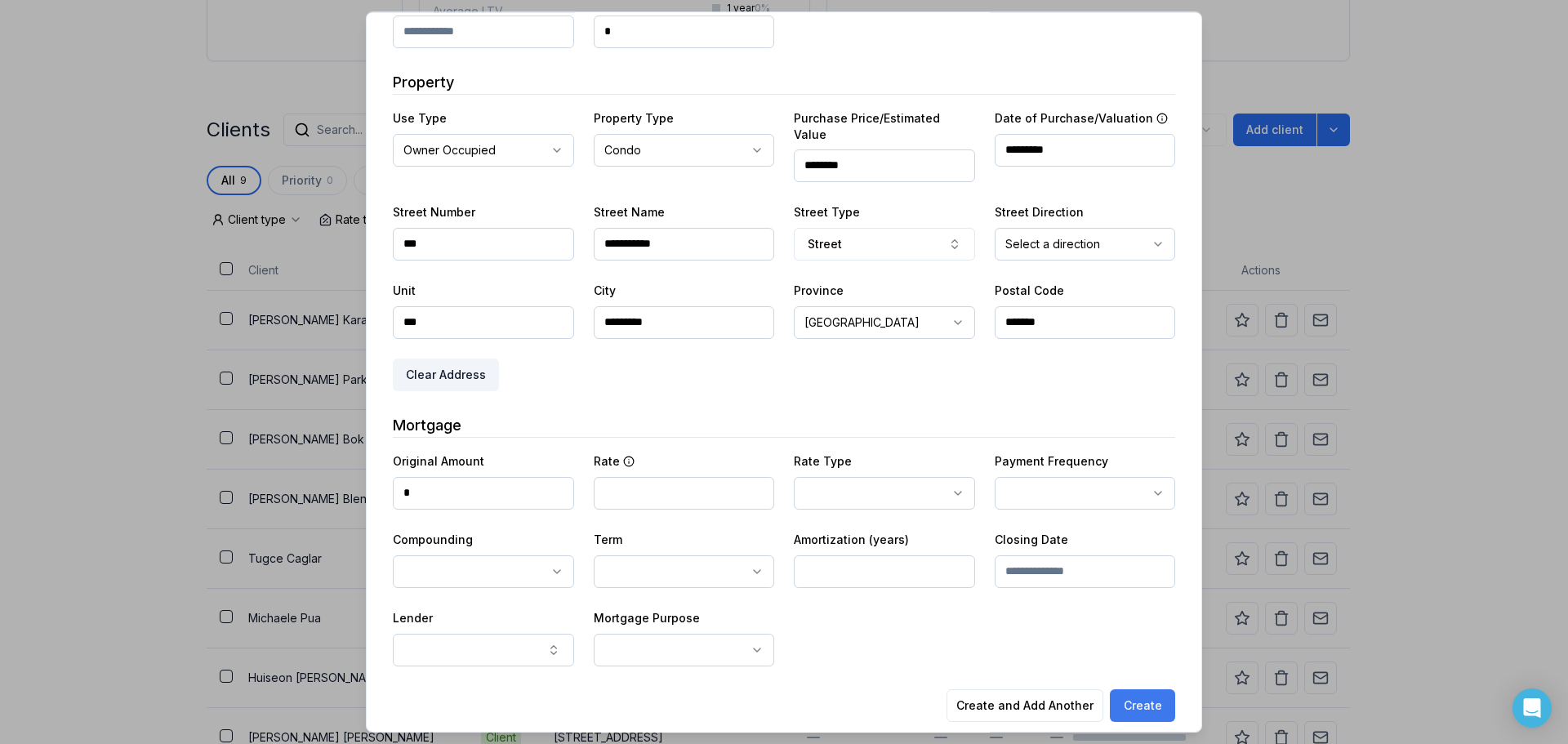 click on "Create" at bounding box center [1143, 706] 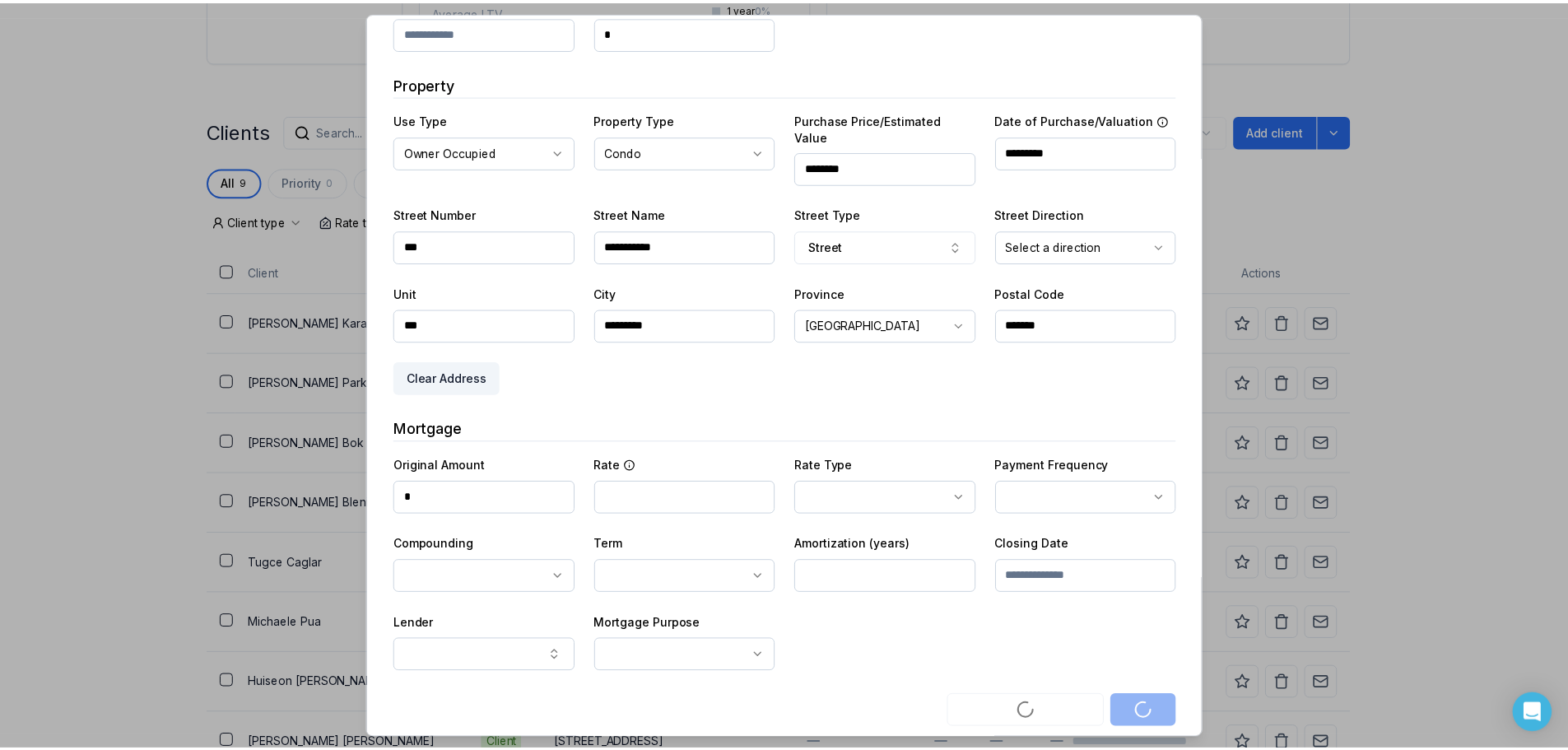scroll, scrollTop: 0, scrollLeft: 0, axis: both 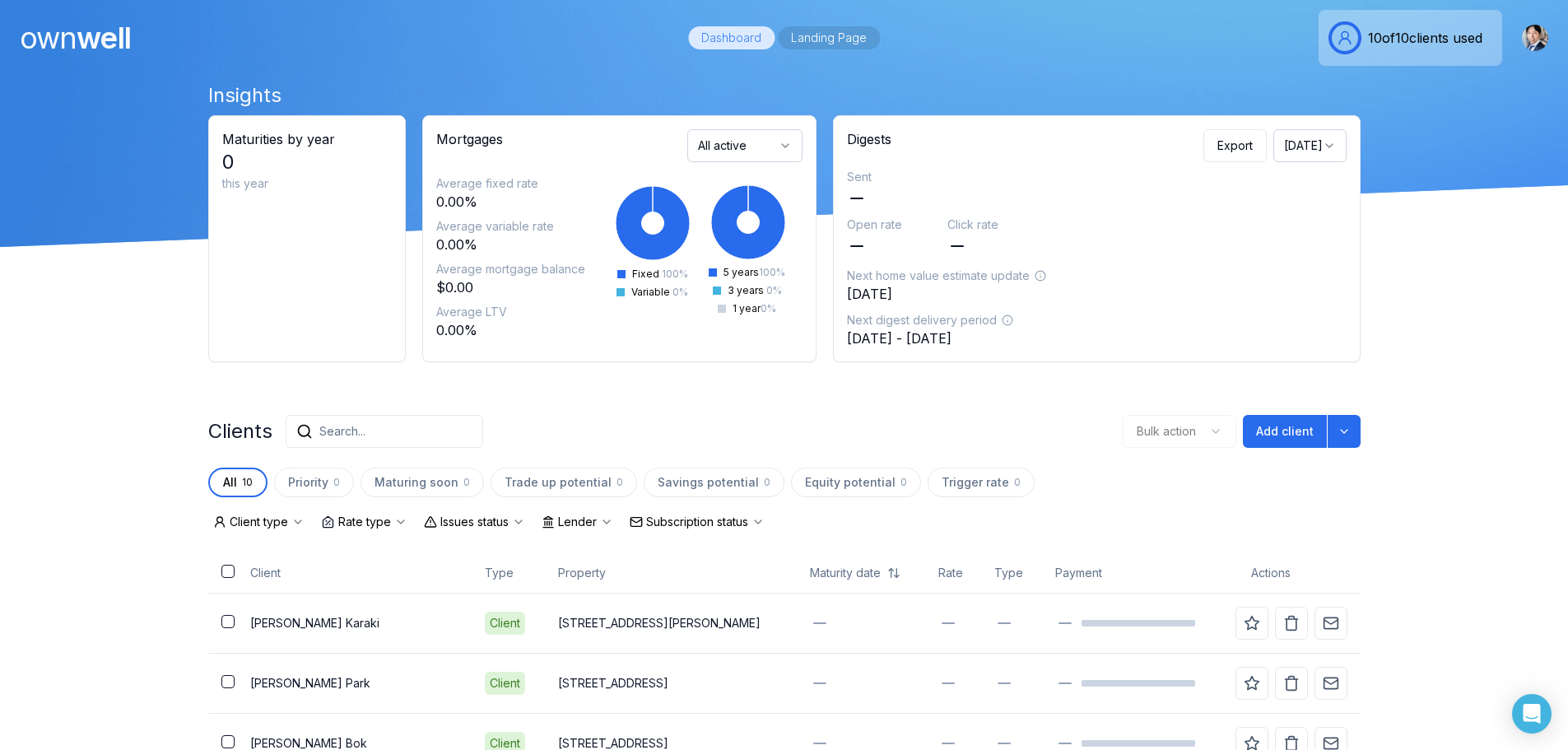 click on "Landing Page" at bounding box center [829, 38] 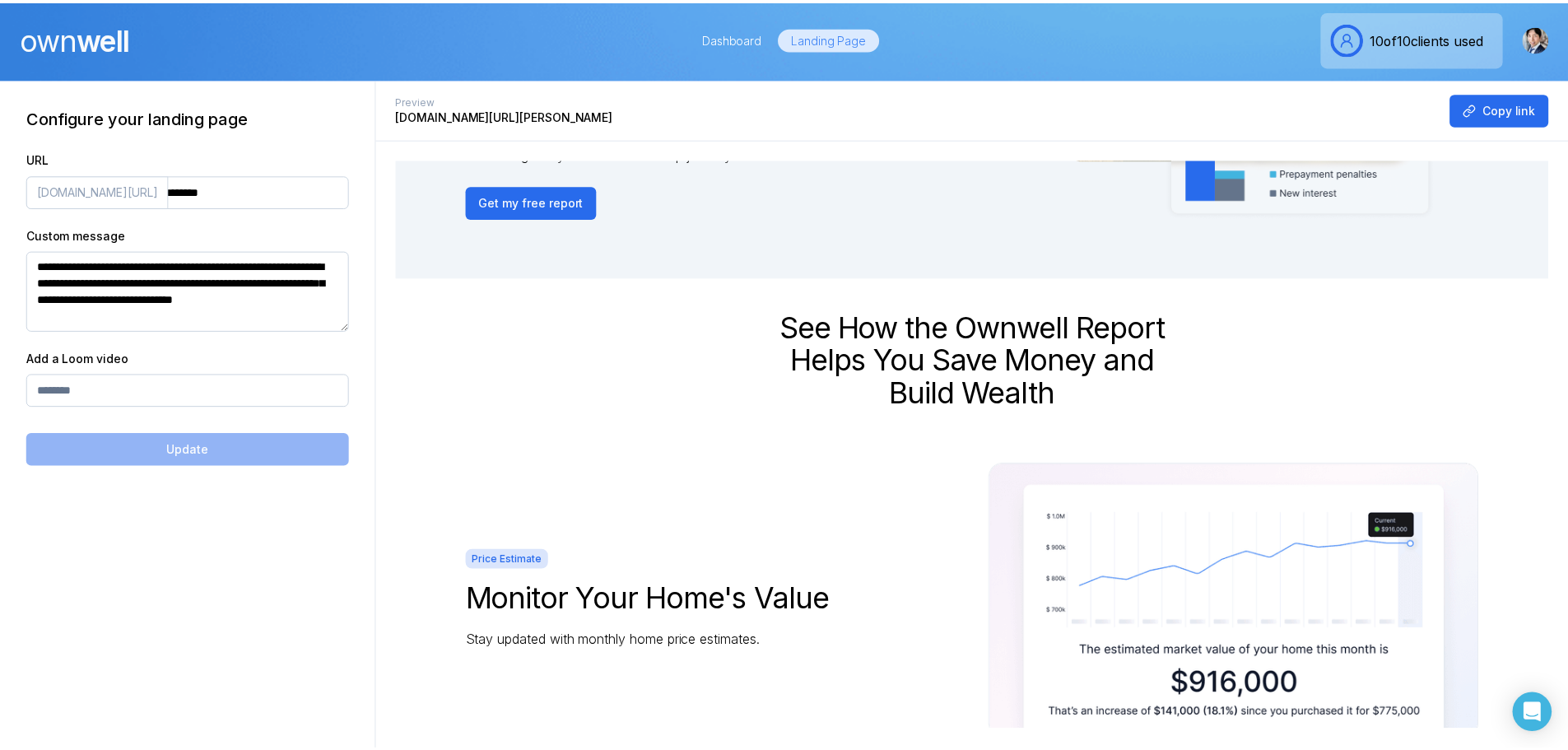 scroll, scrollTop: 0, scrollLeft: 0, axis: both 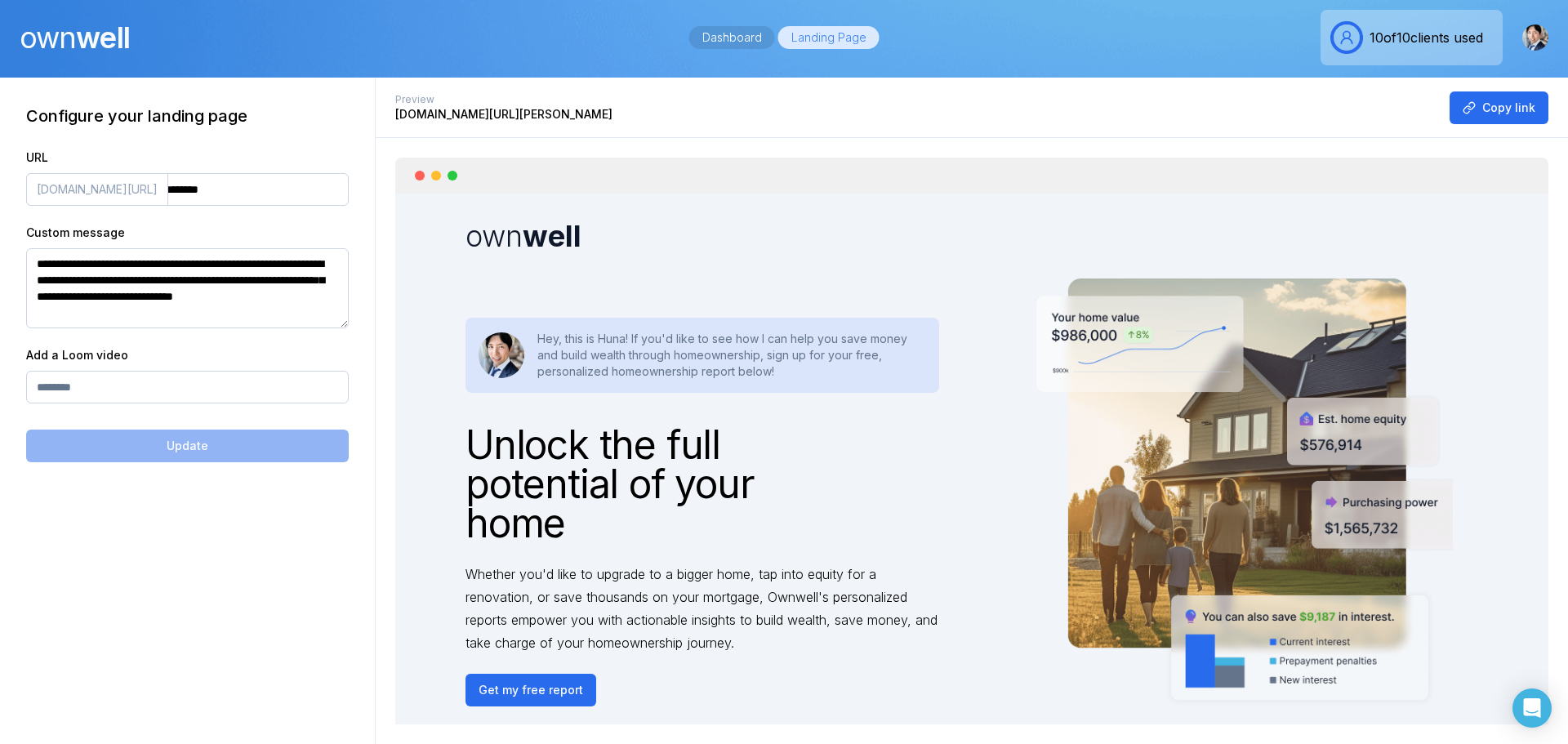 click on "Dashboard" at bounding box center (732, 38) 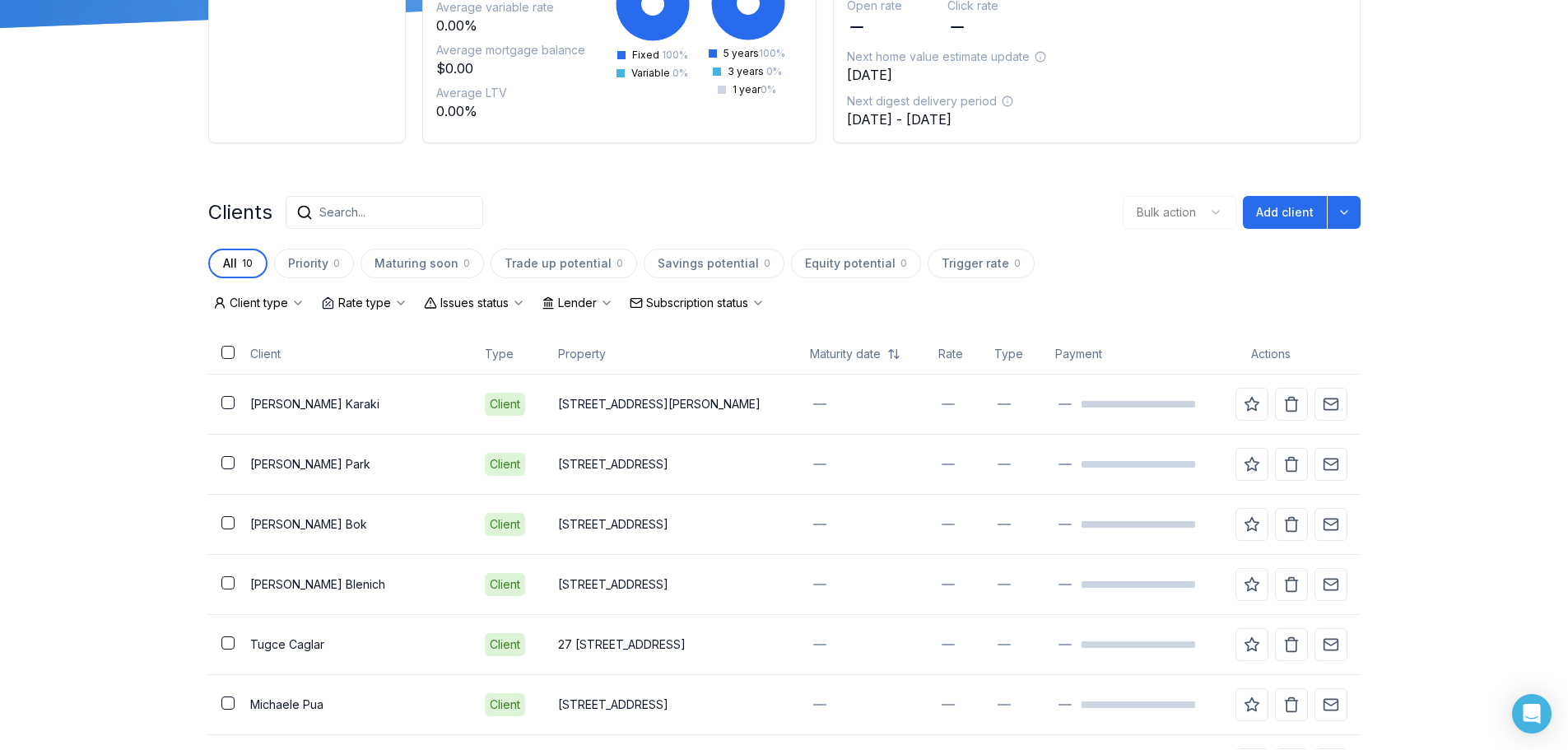 scroll, scrollTop: 247, scrollLeft: 0, axis: vertical 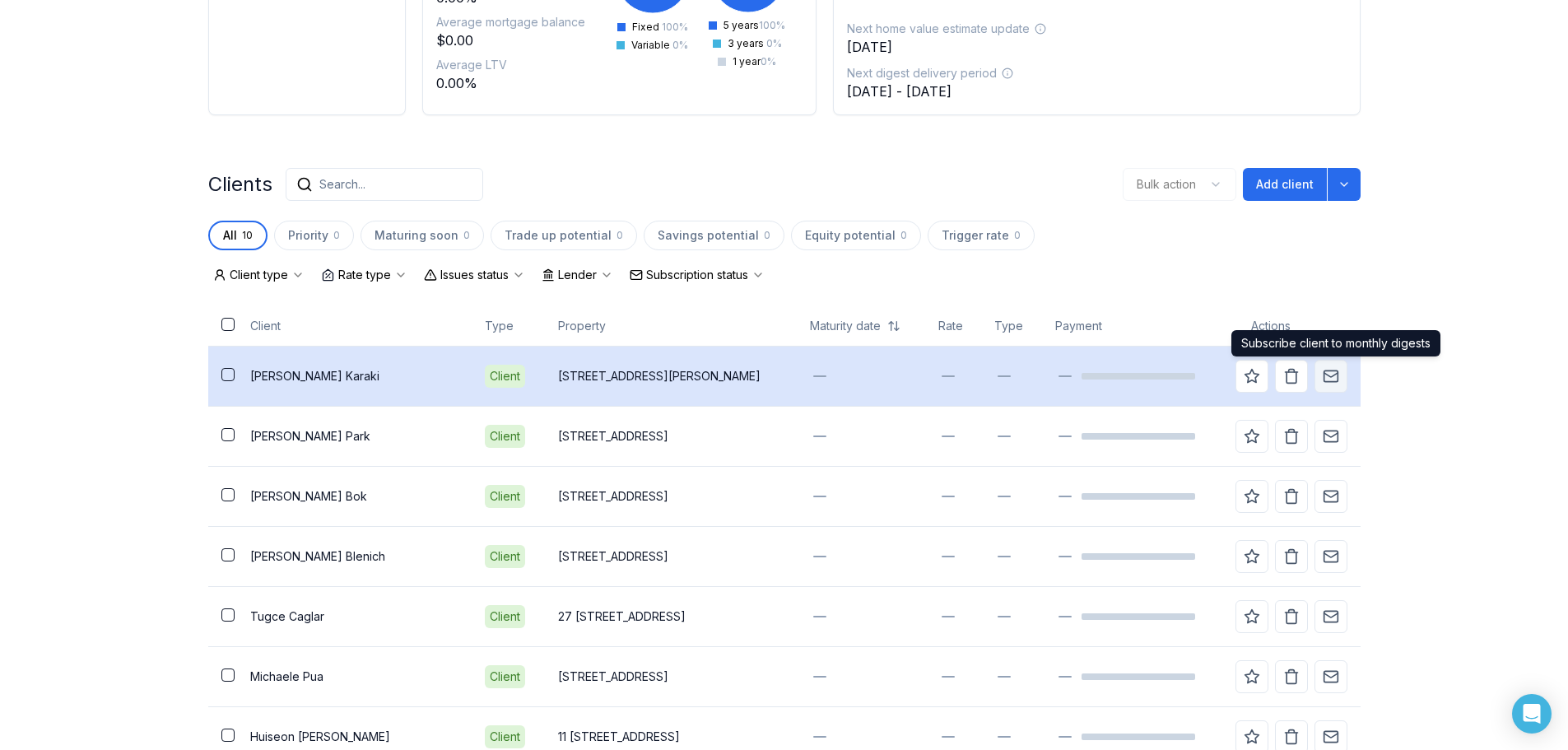 click at bounding box center [1331, 376] 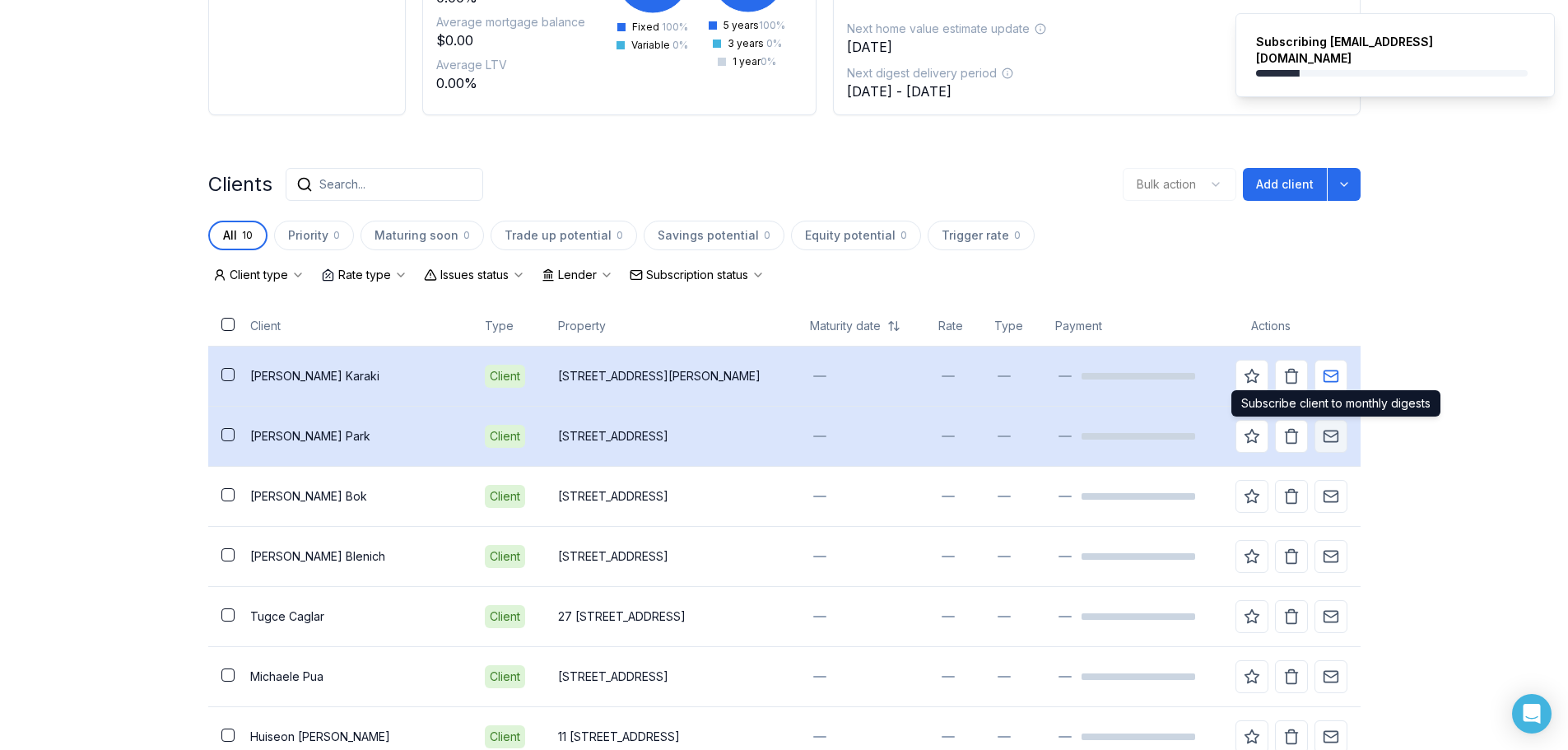 click 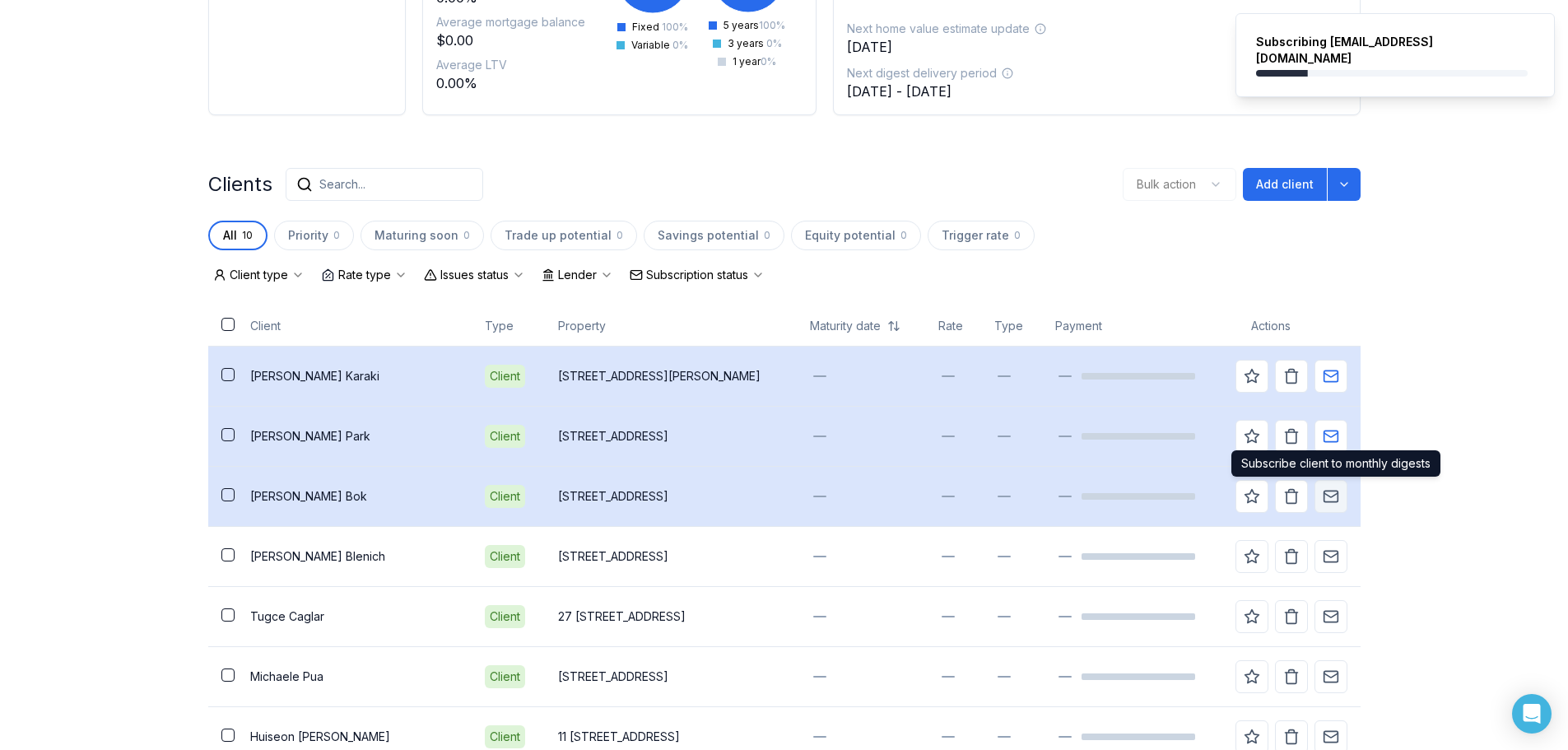 click 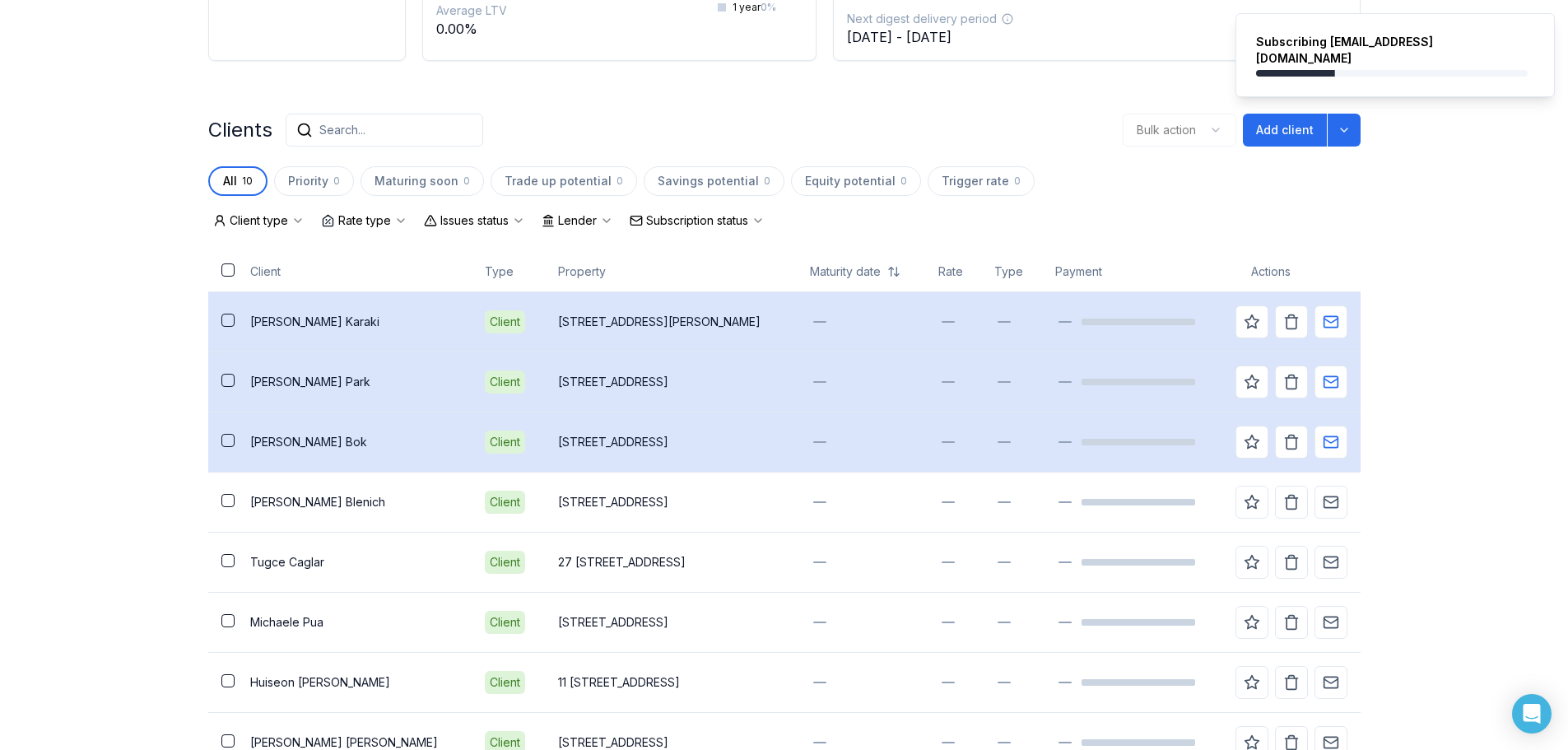 scroll, scrollTop: 329, scrollLeft: 0, axis: vertical 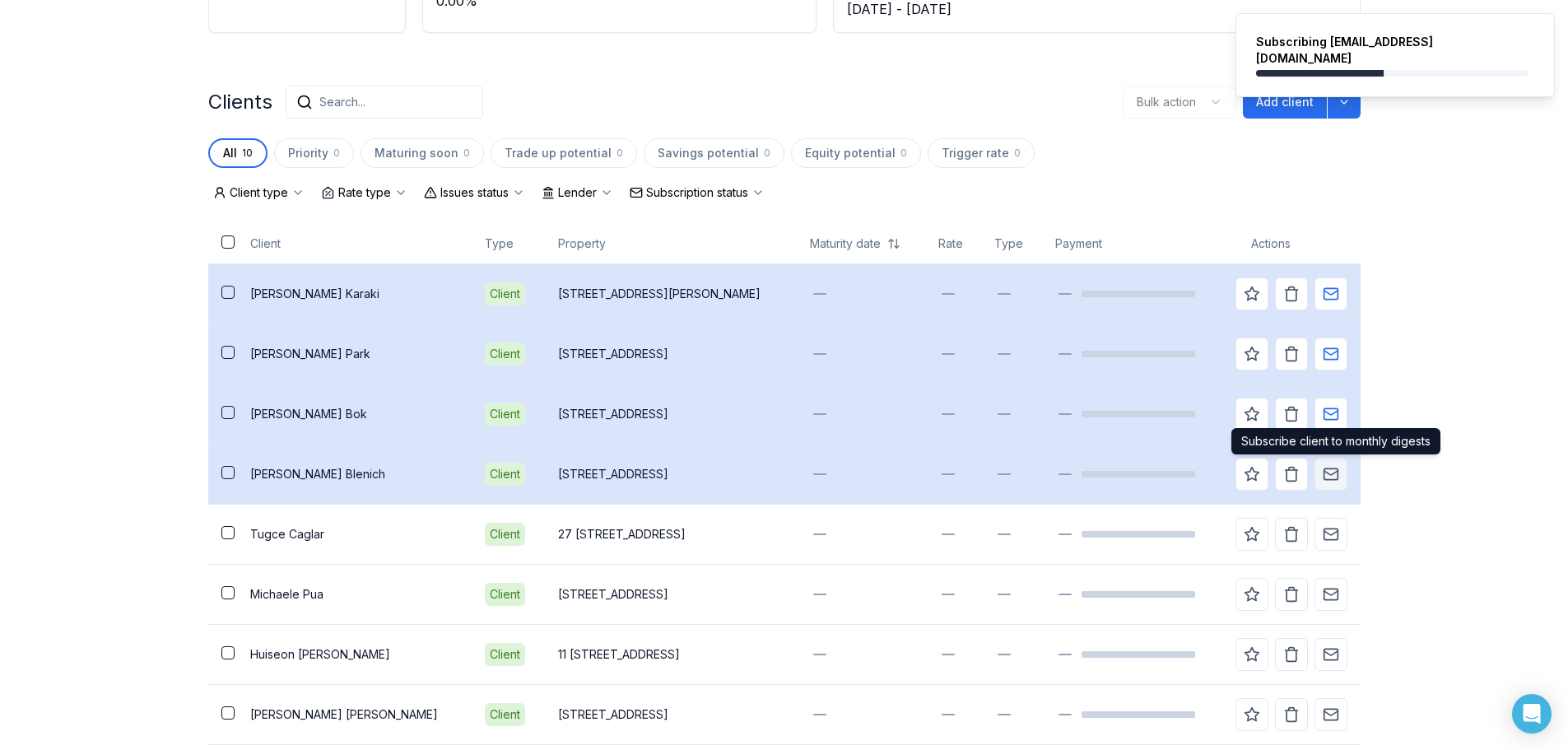 click at bounding box center [1331, 474] 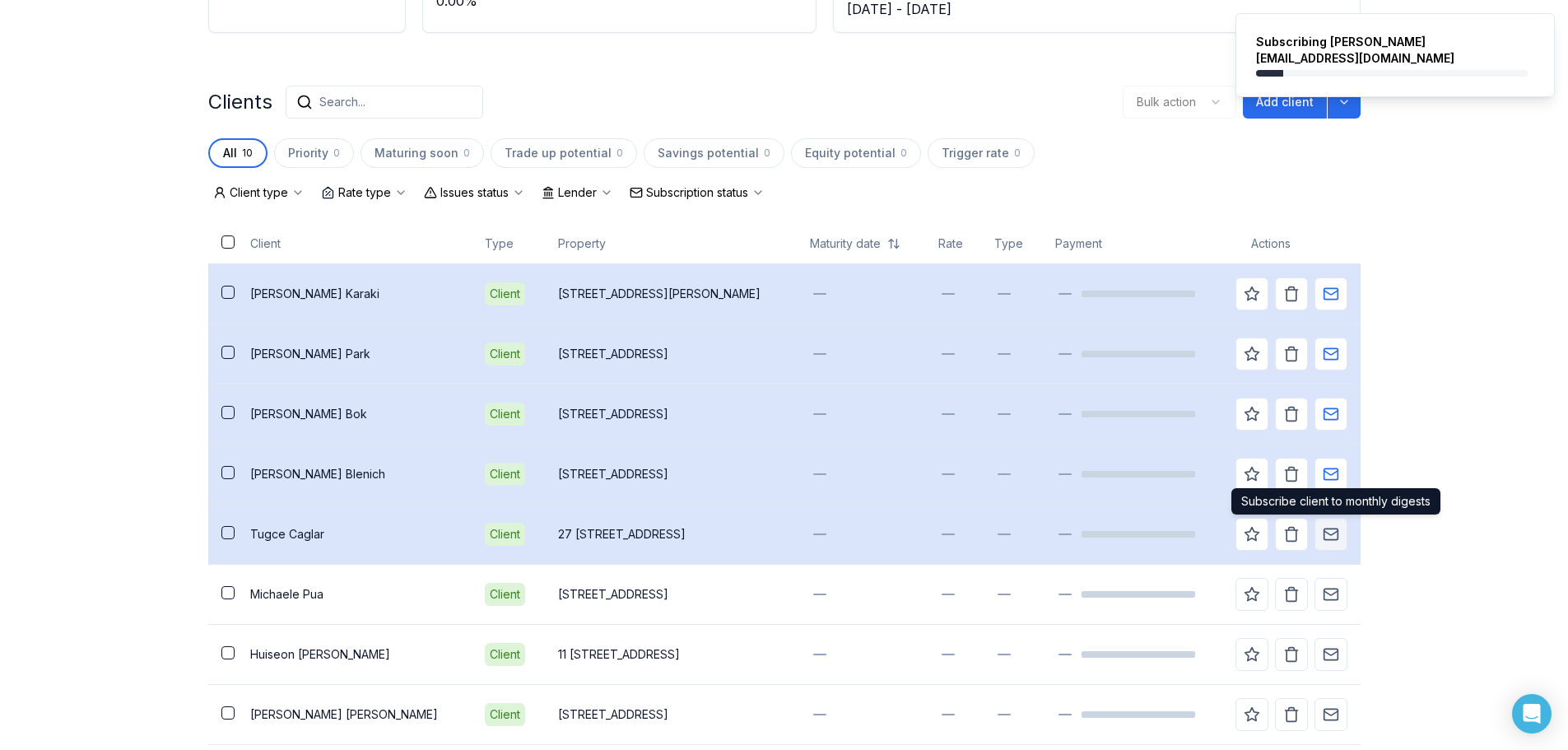 click 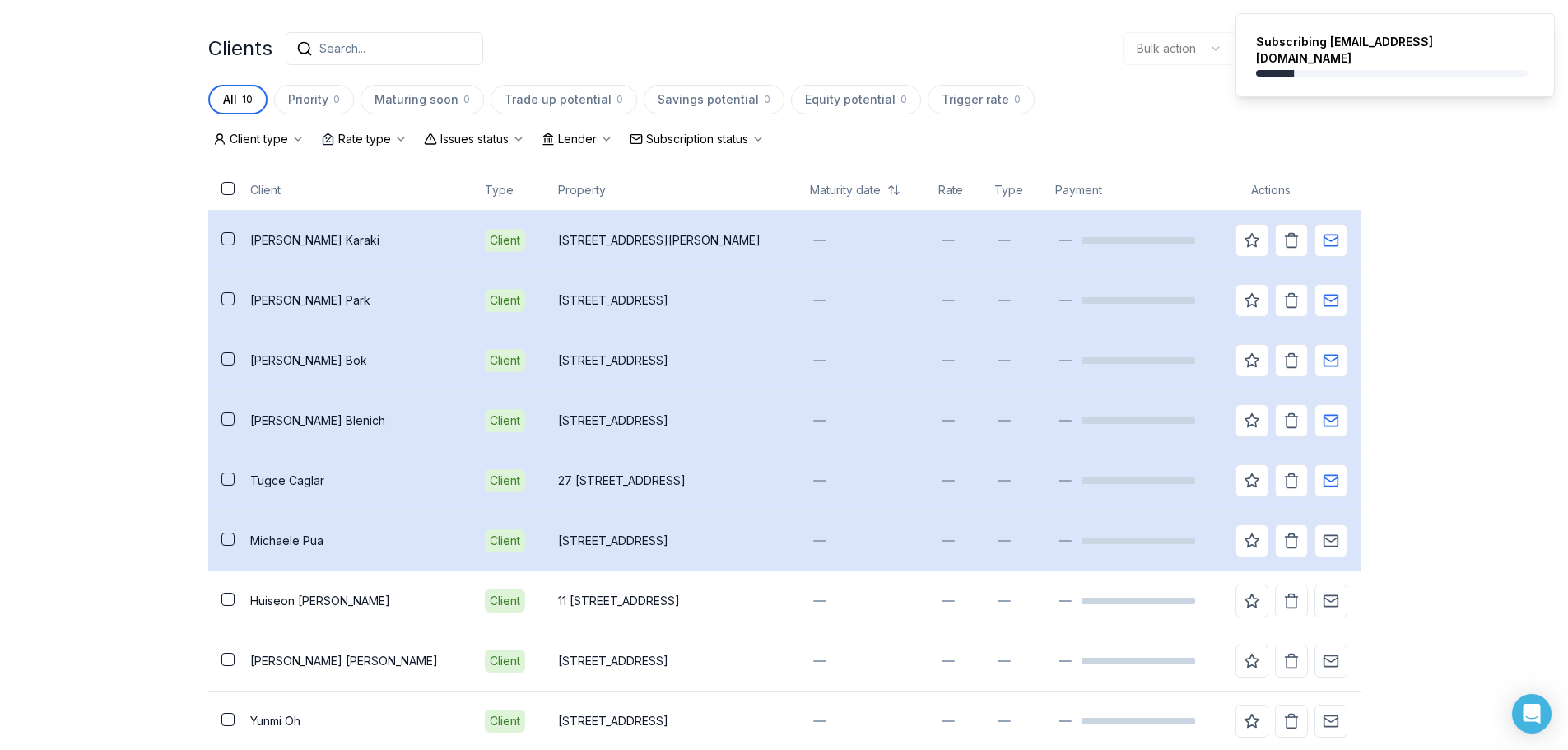 scroll, scrollTop: 412, scrollLeft: 0, axis: vertical 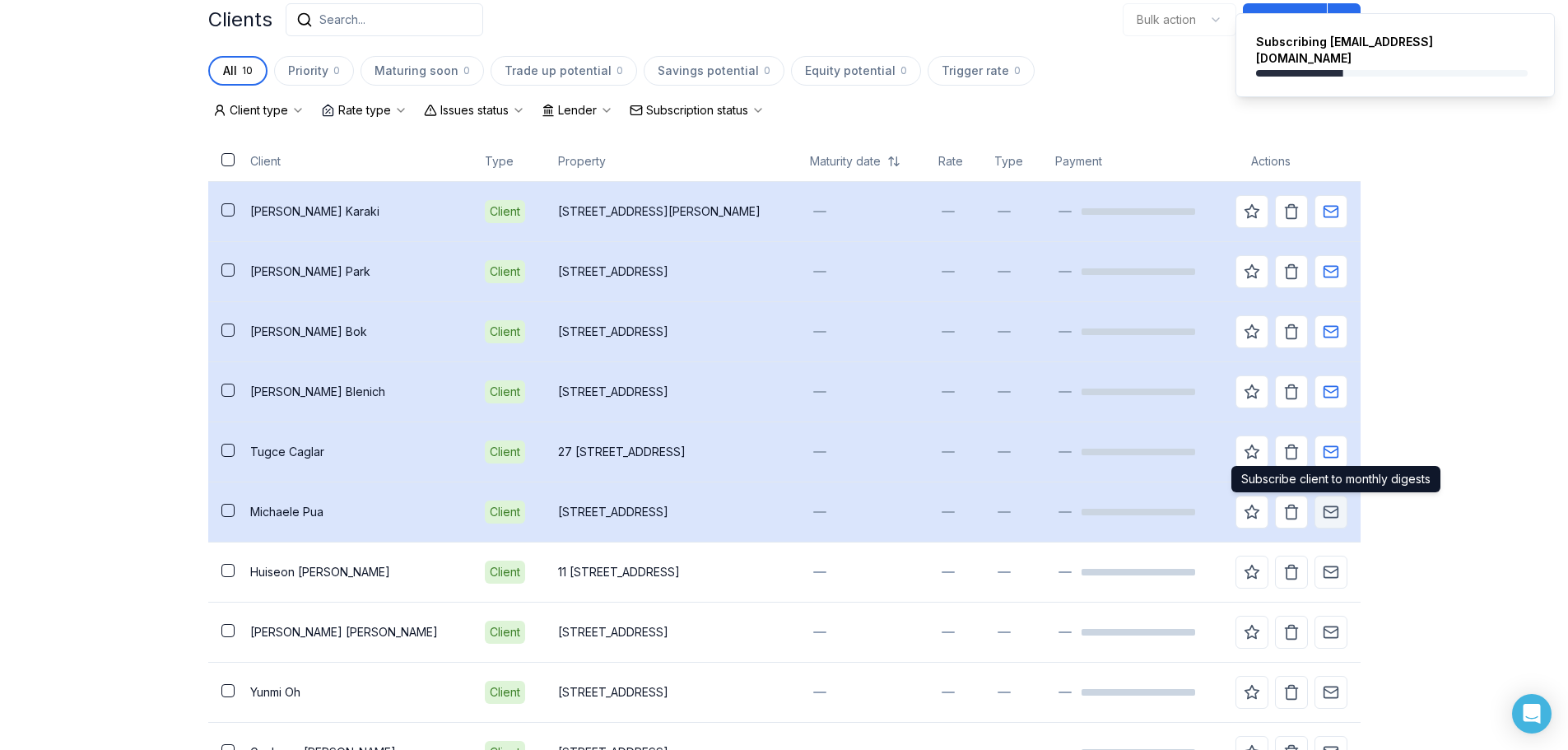 click at bounding box center [1331, 512] 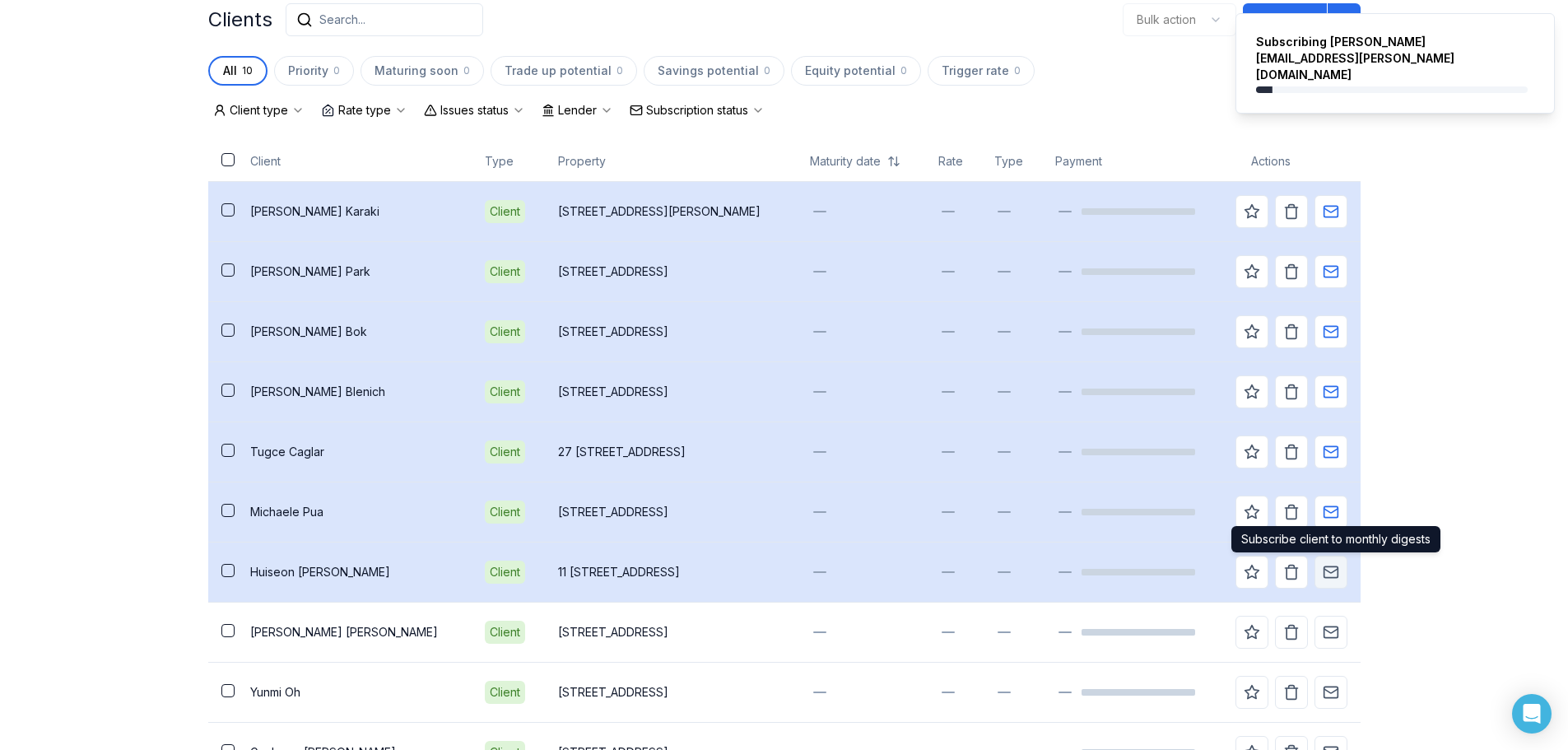 click at bounding box center [1331, 572] 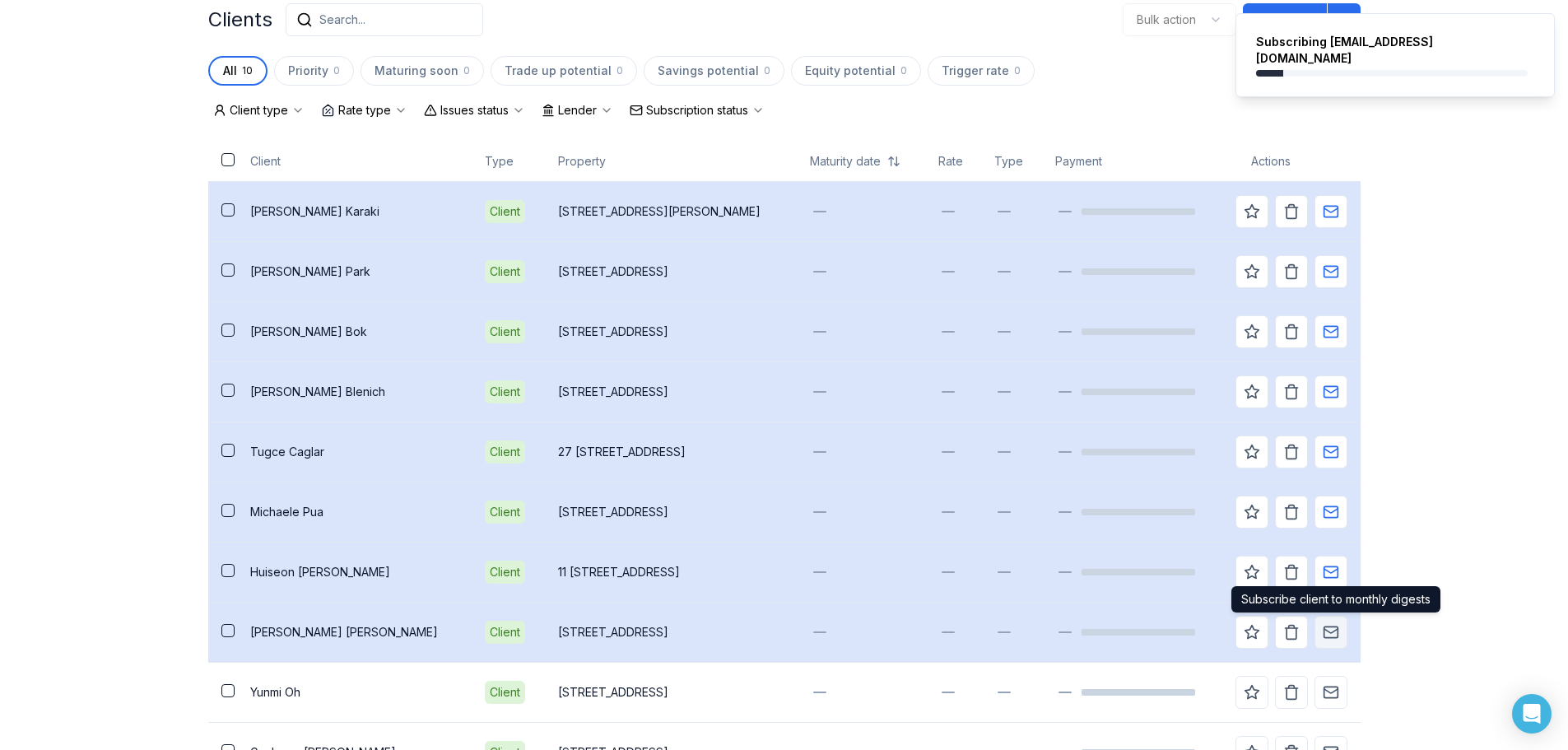 click 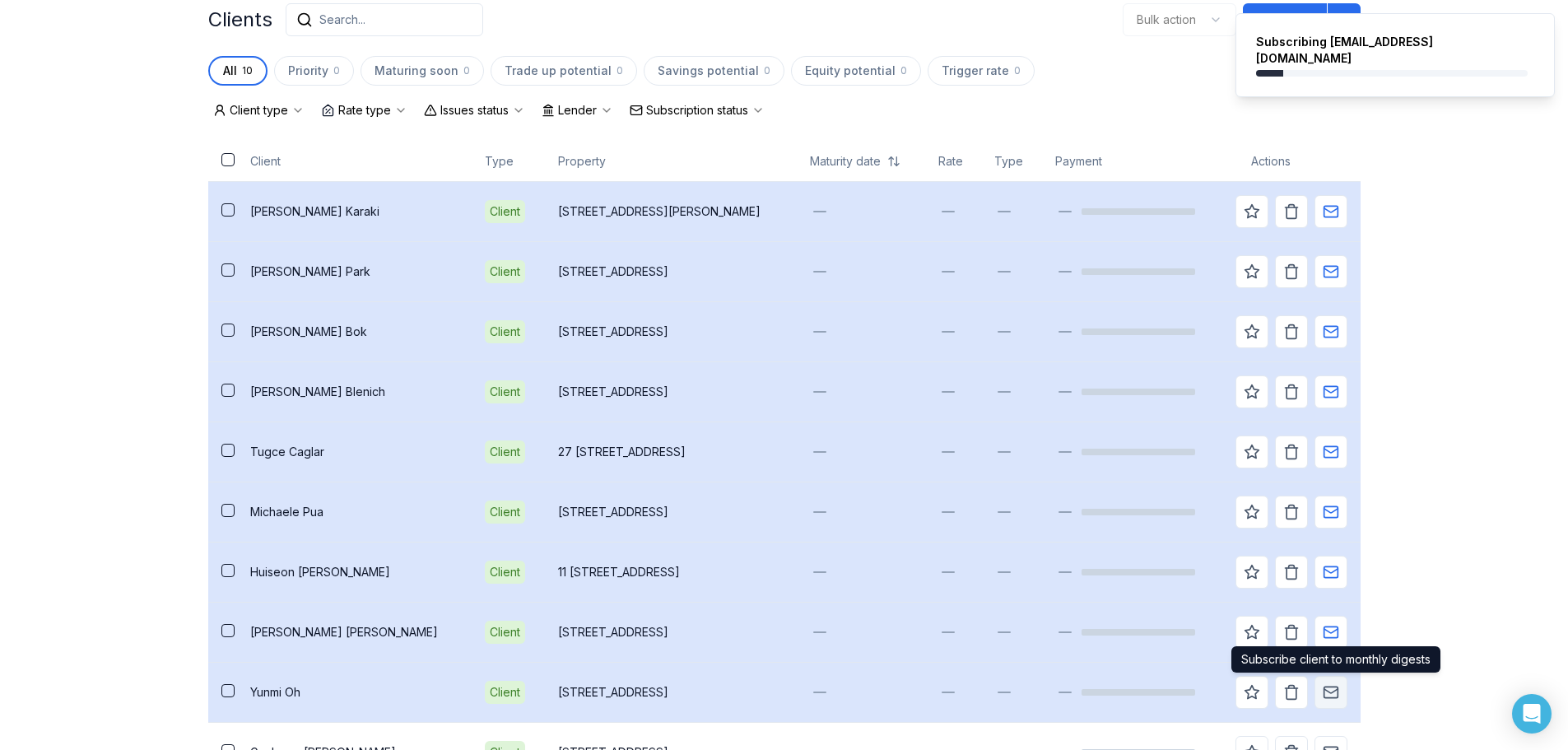 click 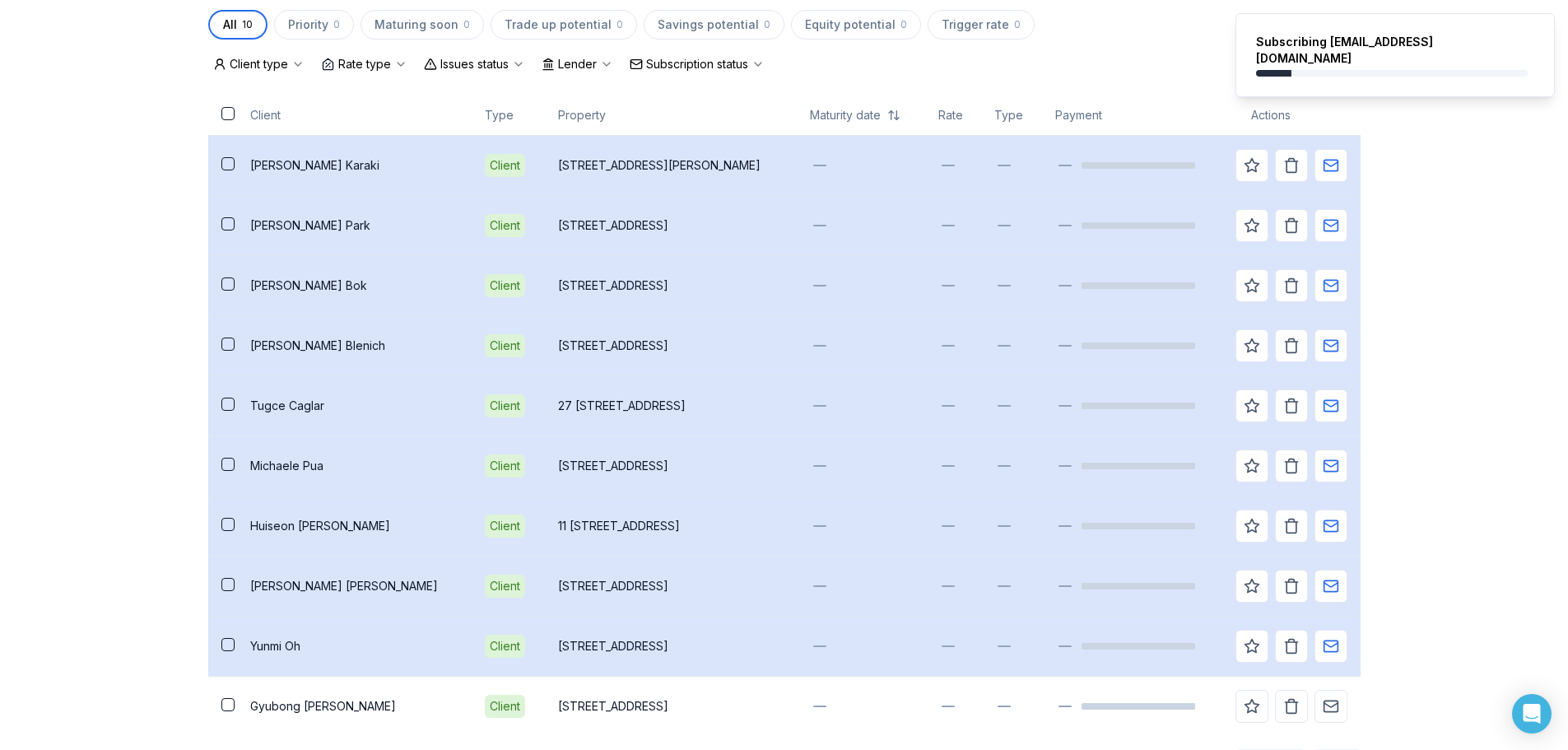 scroll, scrollTop: 506, scrollLeft: 0, axis: vertical 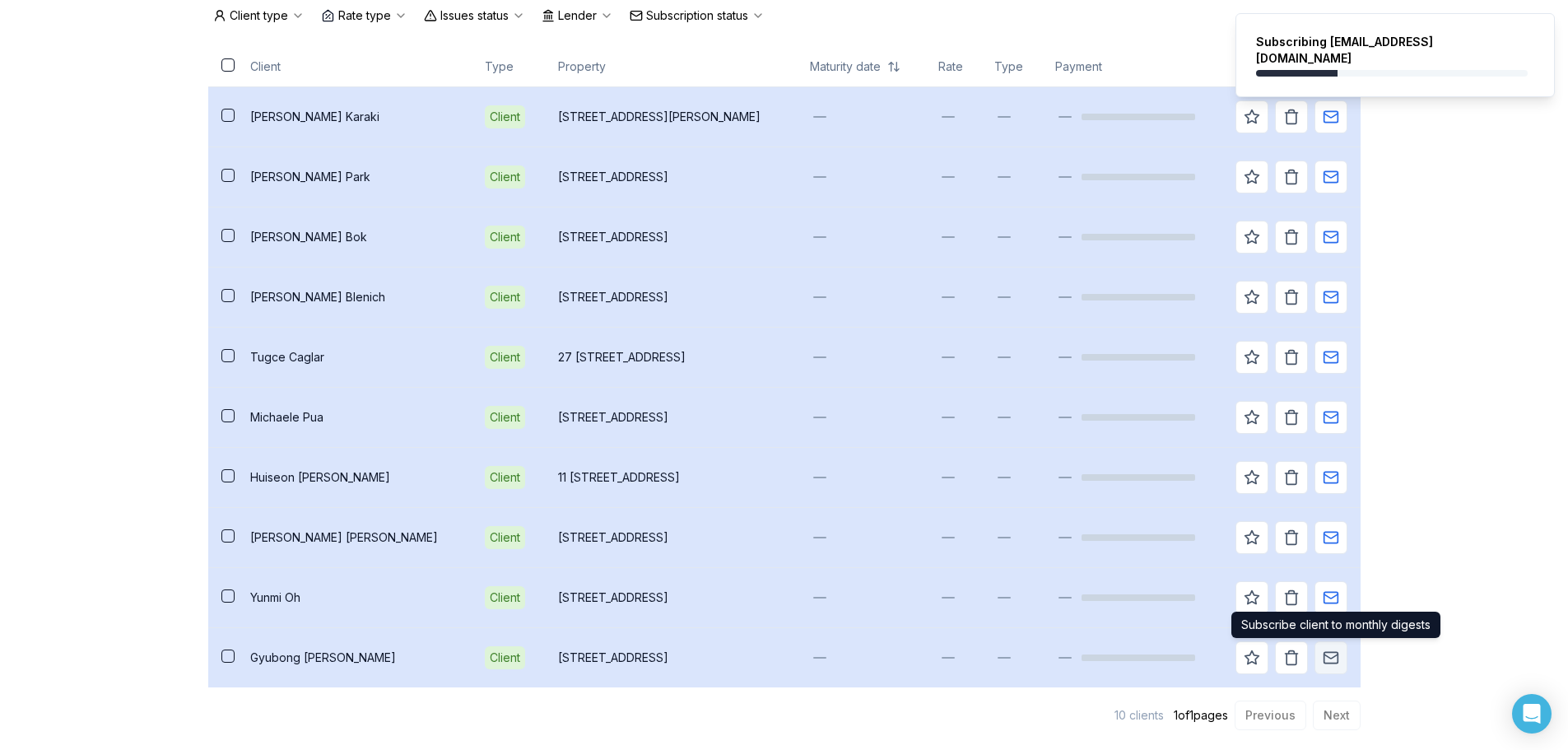 click 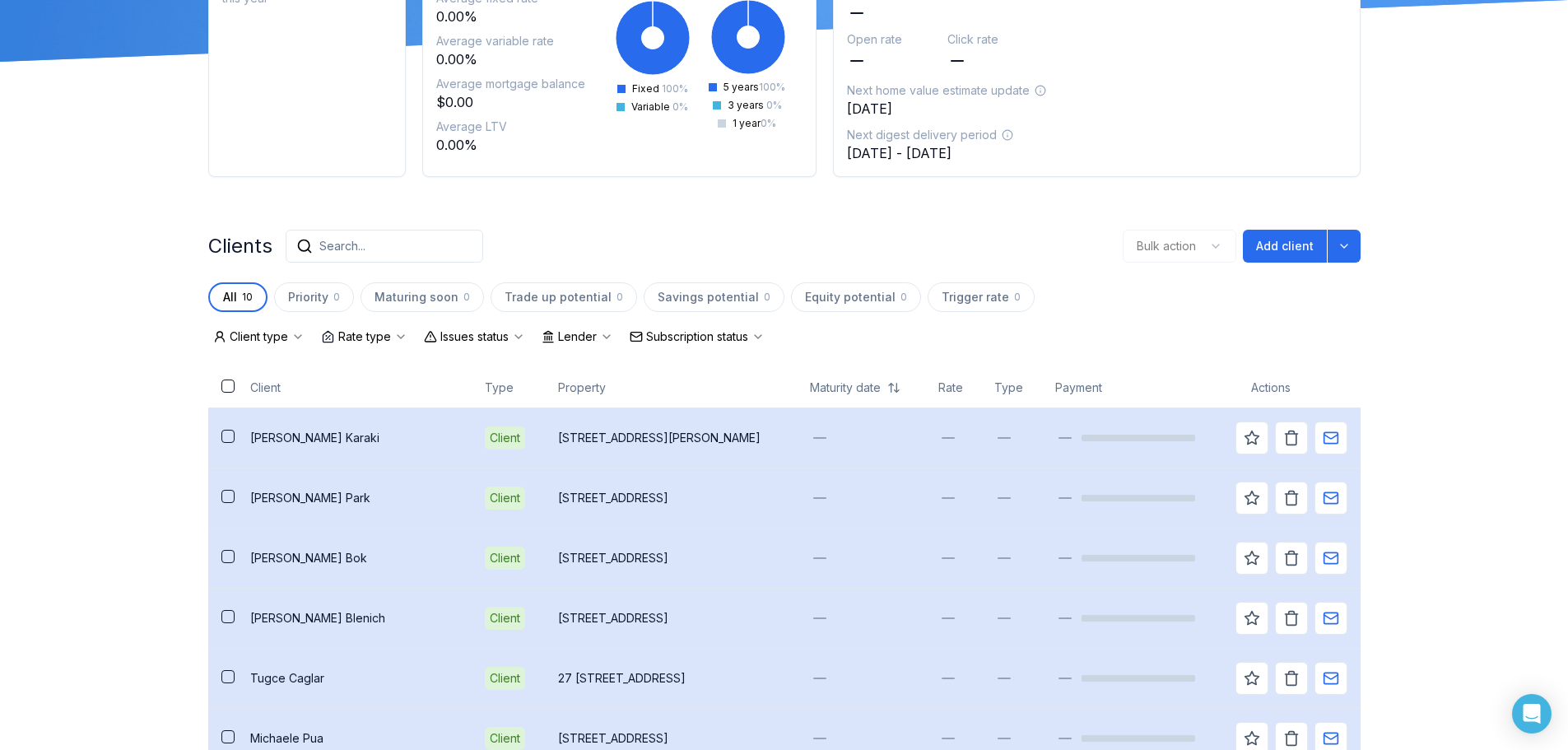 scroll, scrollTop: 95, scrollLeft: 0, axis: vertical 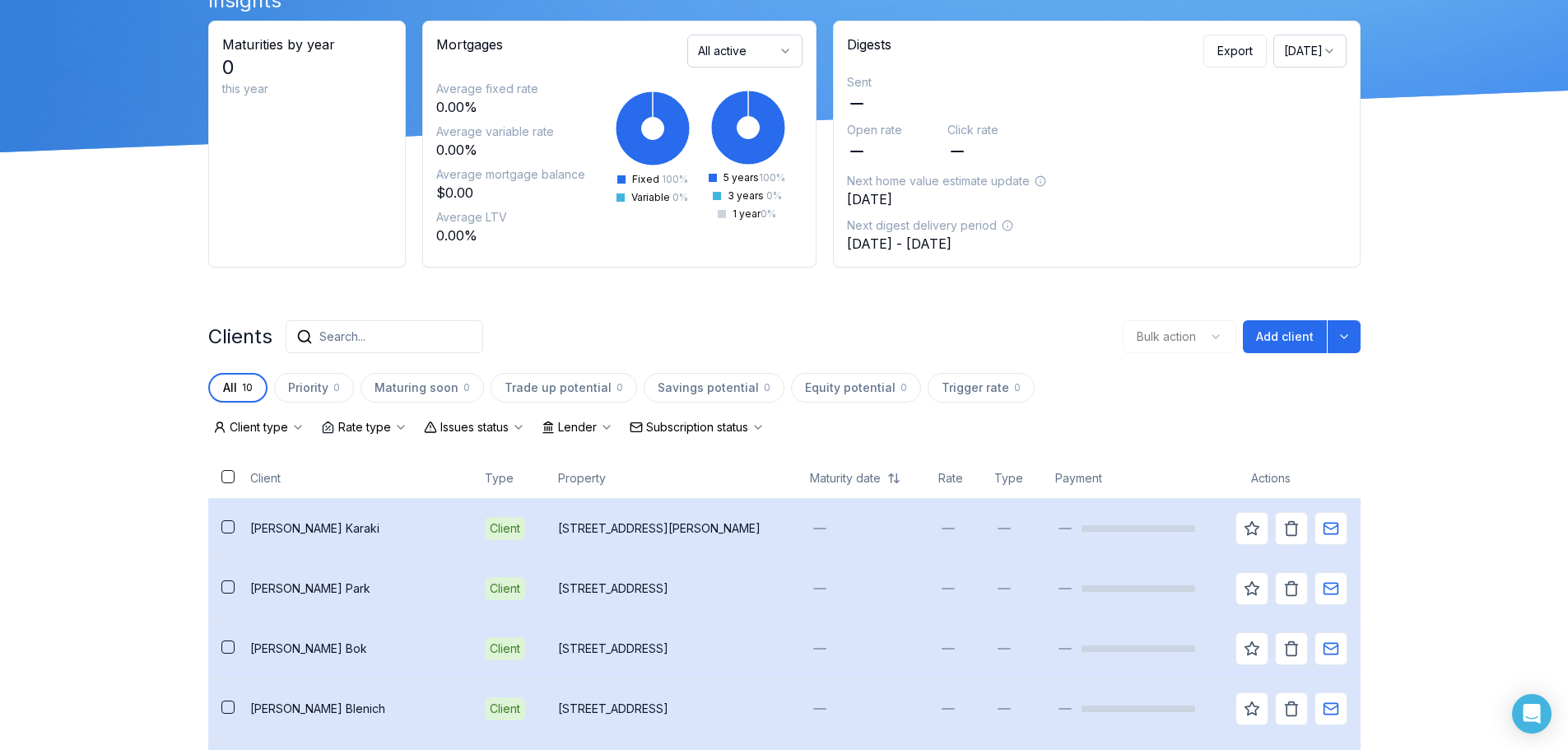 click on "own well Dashboard Landing Page 10  of  10  clients used Insights Maturities by year 0 this year Mortgages All active Average fixed rate 0.00% Average variable rate 0.00% Average mortgage balance $0.00 Average LTV 0.00% Fixed   100 % Variable   0 % 5 years  100 % 3 years   0 % 1 year  0 % Digests Export [DATE] Sent Open rate Click rate Next home value estimate update [DATE] Next digest delivery period [DATE] - [DATE] Clients Search... Bulk action   Add client All 10 Priority 0 Maturing soon 0 Trade up potential 0 Savings potential 0 Equity potential 0 Trigger rate 0 Client type Rate type Issues status Lender Subscription status Client Type Property Maturity date Rate Type Payment Actions [PERSON_NAME] Client 309 [STREET_ADDRESS][PERSON_NAME] Jun [GEOGRAPHIC_DATA] Client [STREET_ADDRESS] [PERSON_NAME] Client [STREET_ADDRESS][PERSON_NAME] Client [STREET_ADDRESS][GEOGRAPHIC_DATA]   Caglar Client 27 [GEOGRAPHIC_DATA][PERSON_NAME] Client [GEOGRAPHIC_DATA][PERSON_NAME] Client 11 [GEOGRAPHIC_DATA][STREET_ADDRESS][PERSON_NAME]" at bounding box center (784, 533) 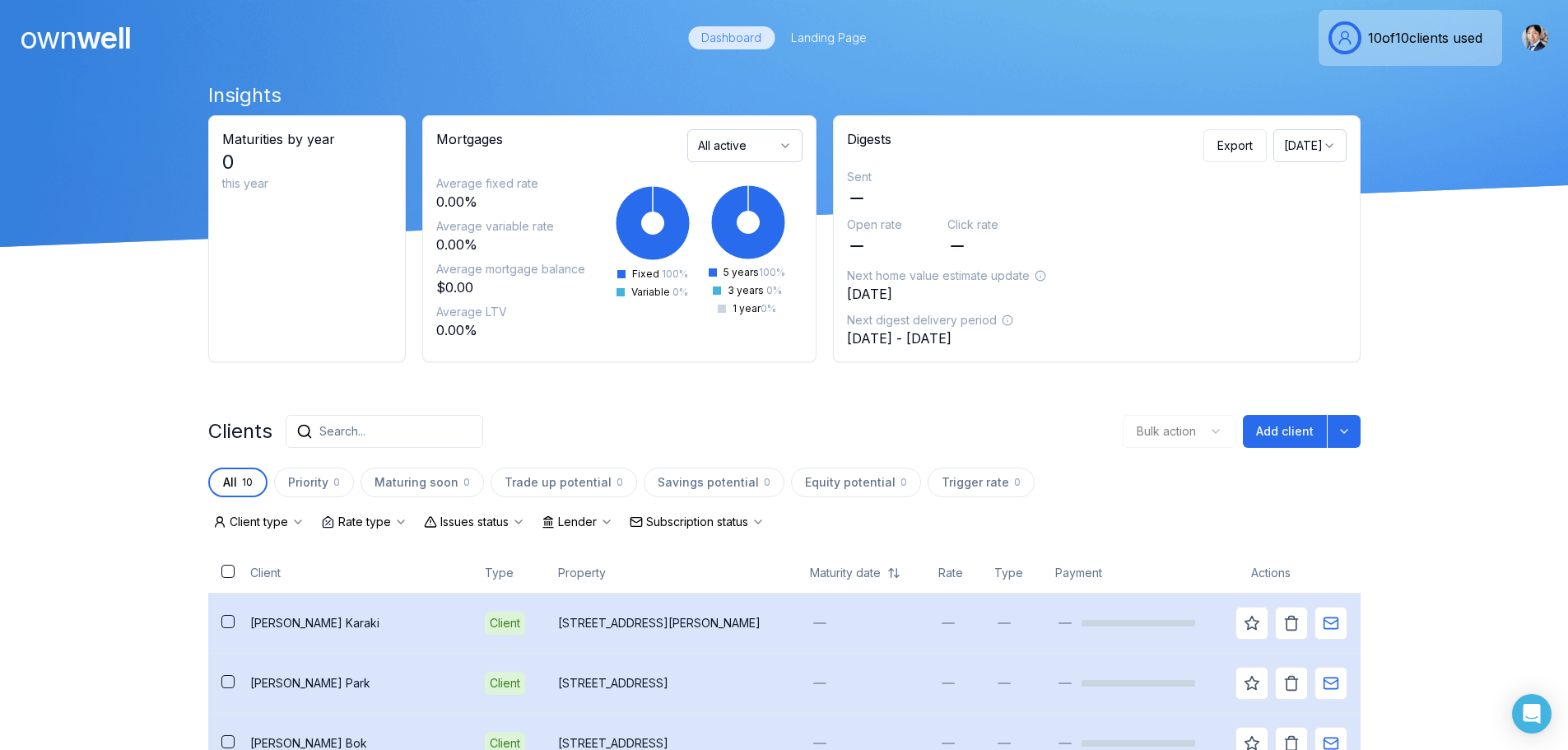 click on "Open rate Click rate" at bounding box center (1096, 238) 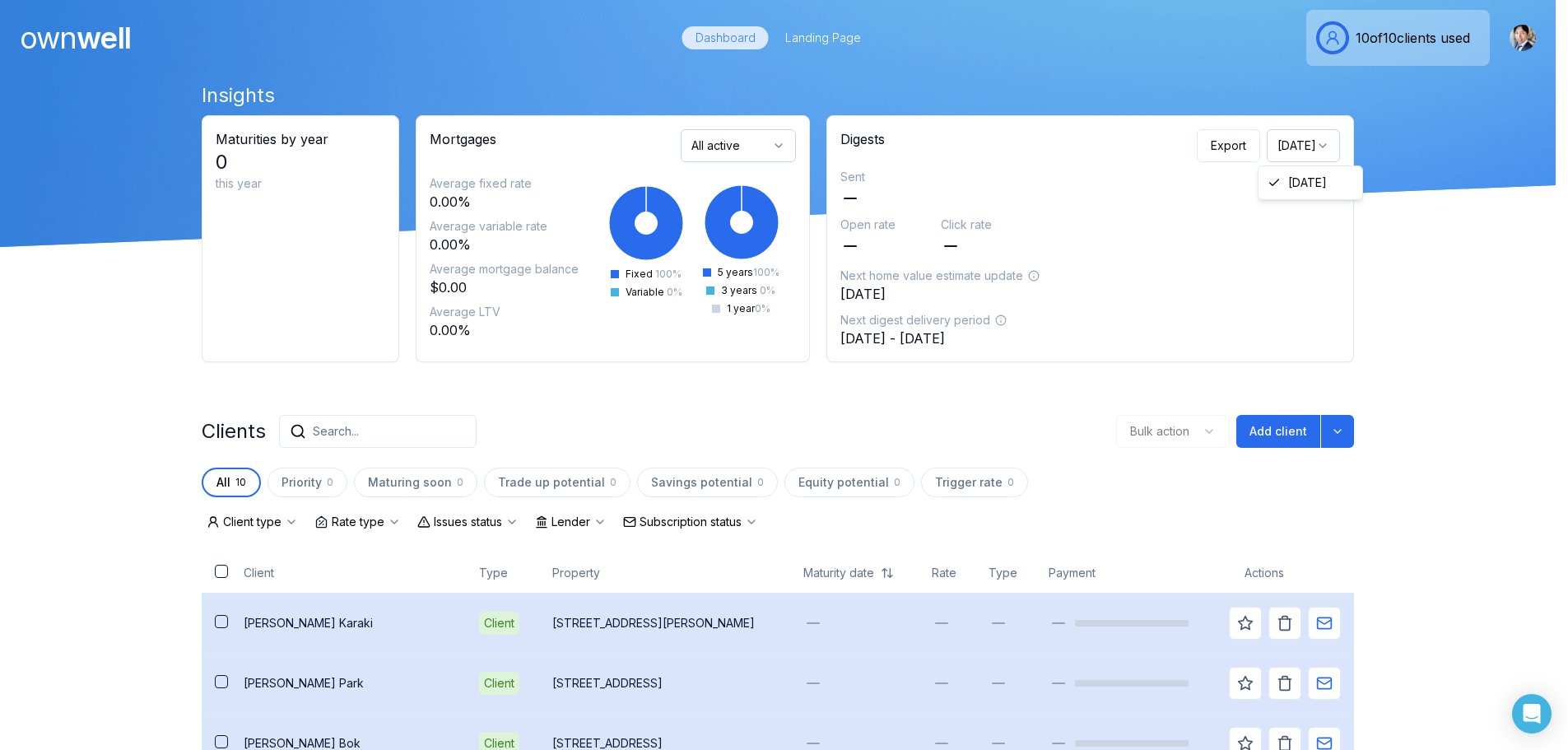click on "[DATE]" at bounding box center [1303, 146] 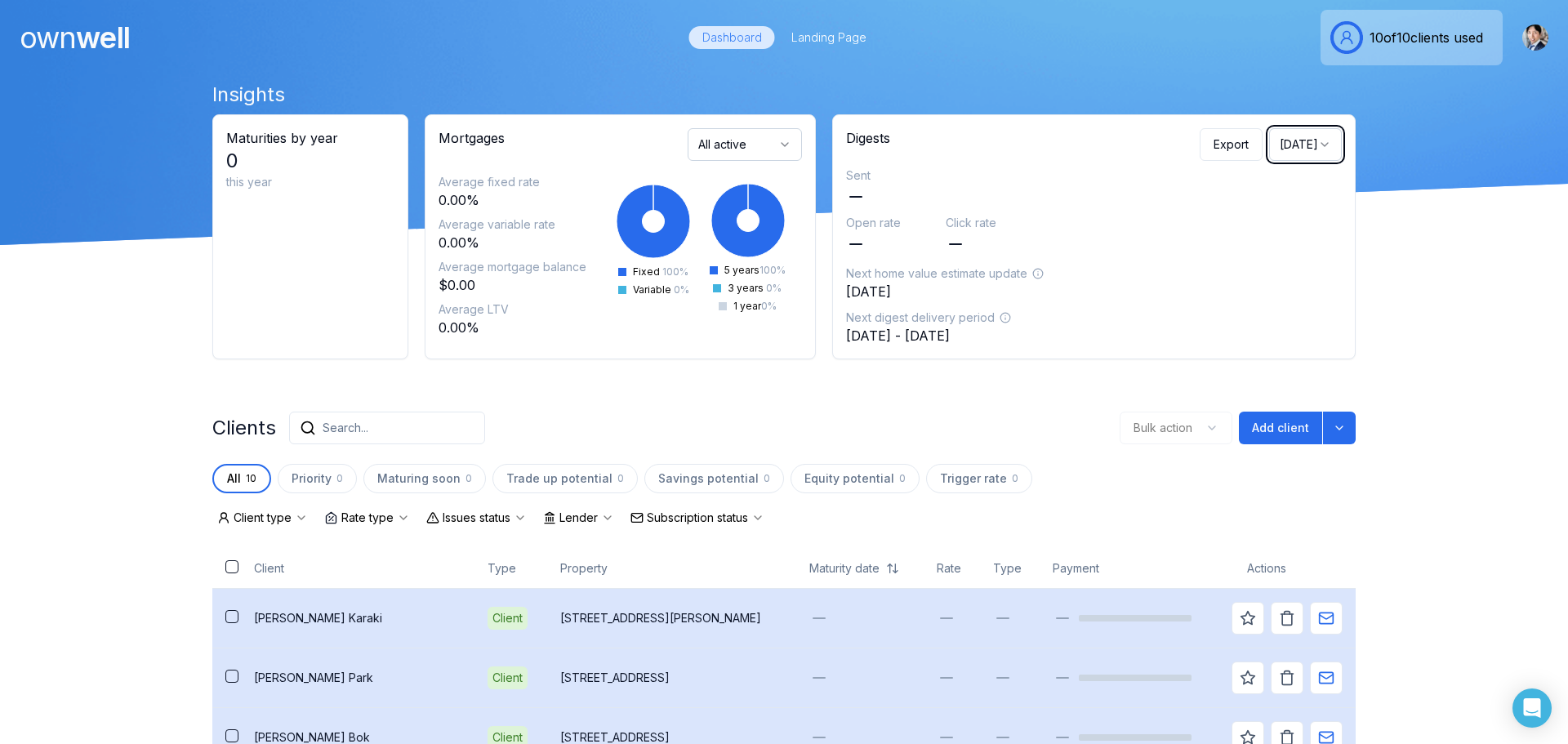 click on "[DATE]" at bounding box center (1305, 145) 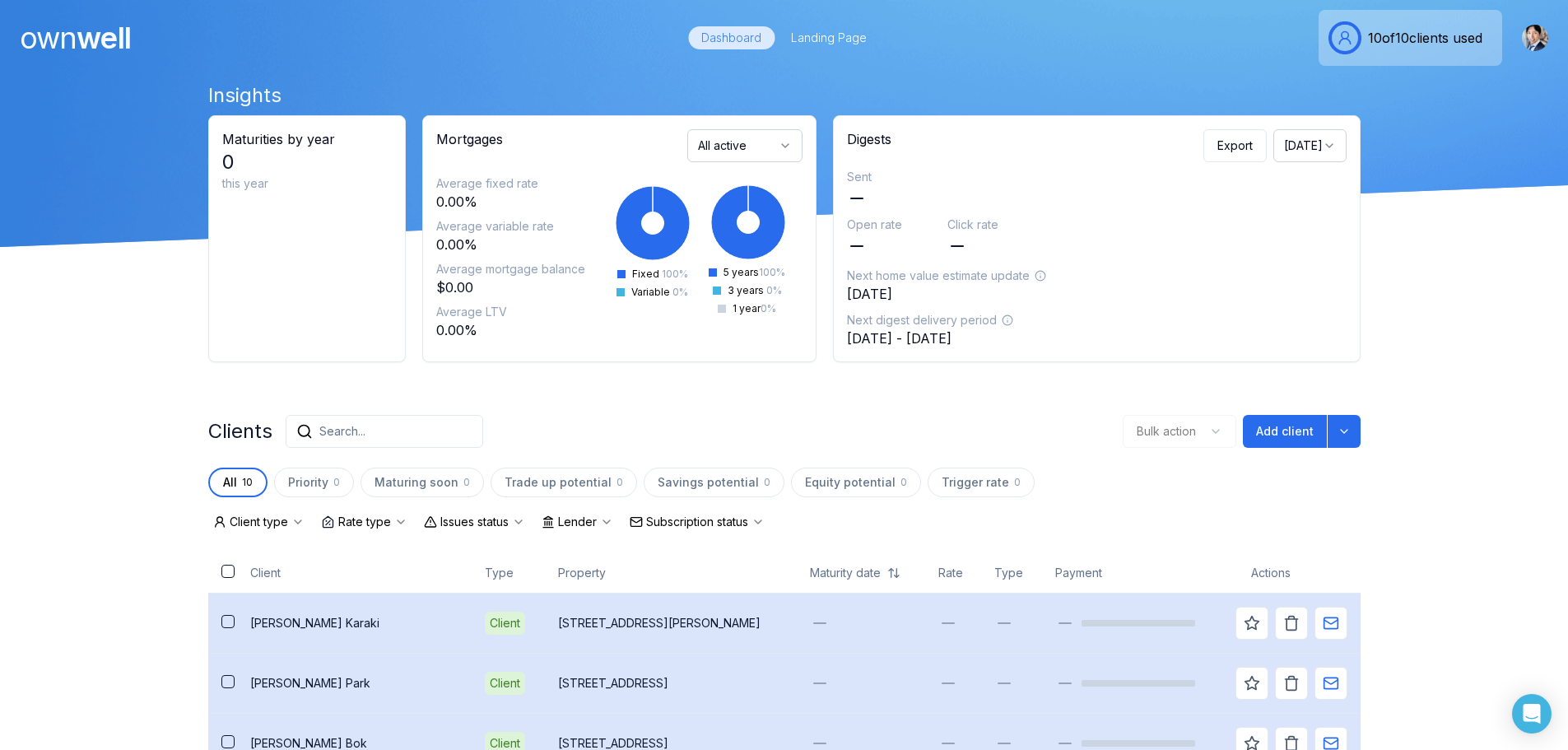 click on "Open rate Click rate" at bounding box center (1096, 238) 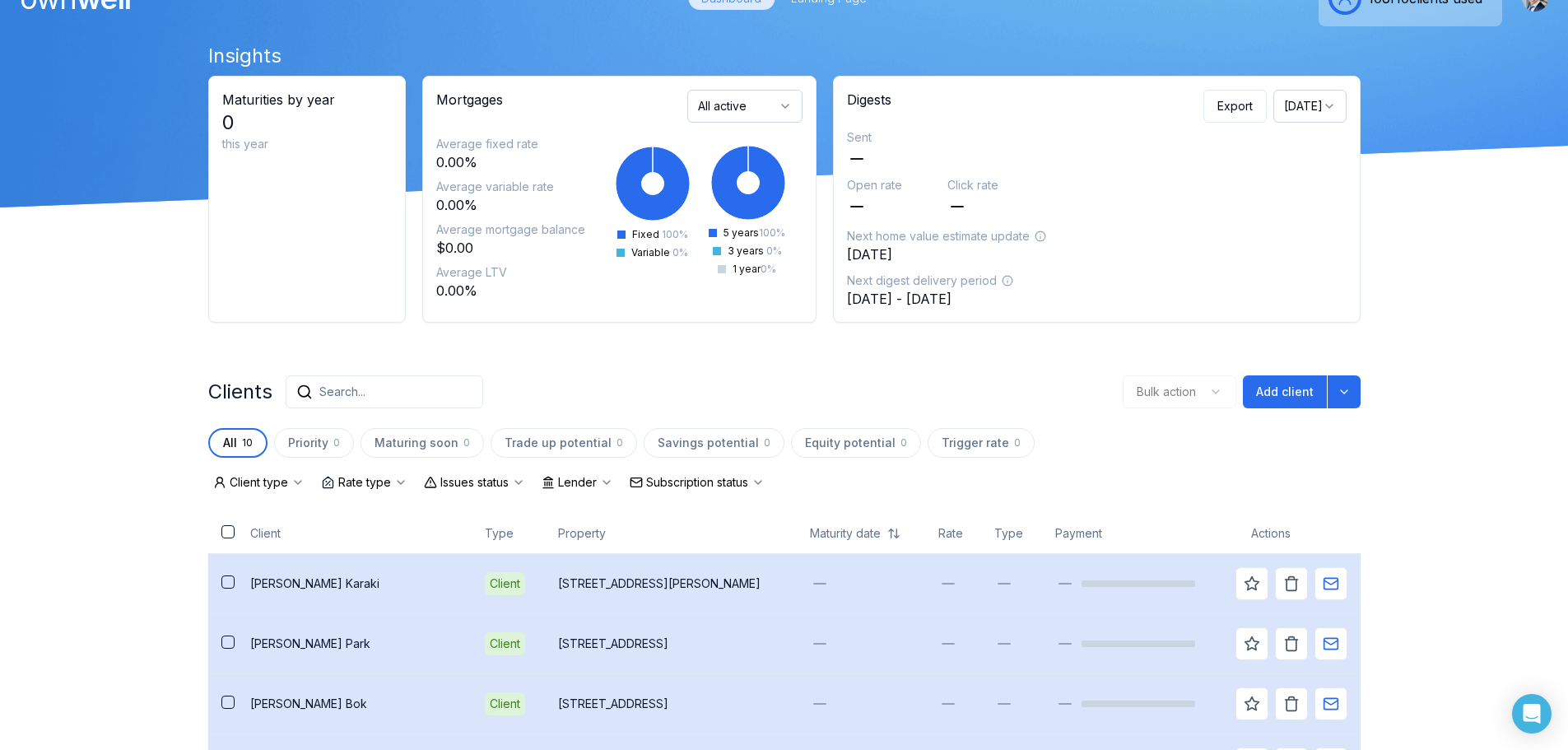 scroll, scrollTop: 0, scrollLeft: 0, axis: both 